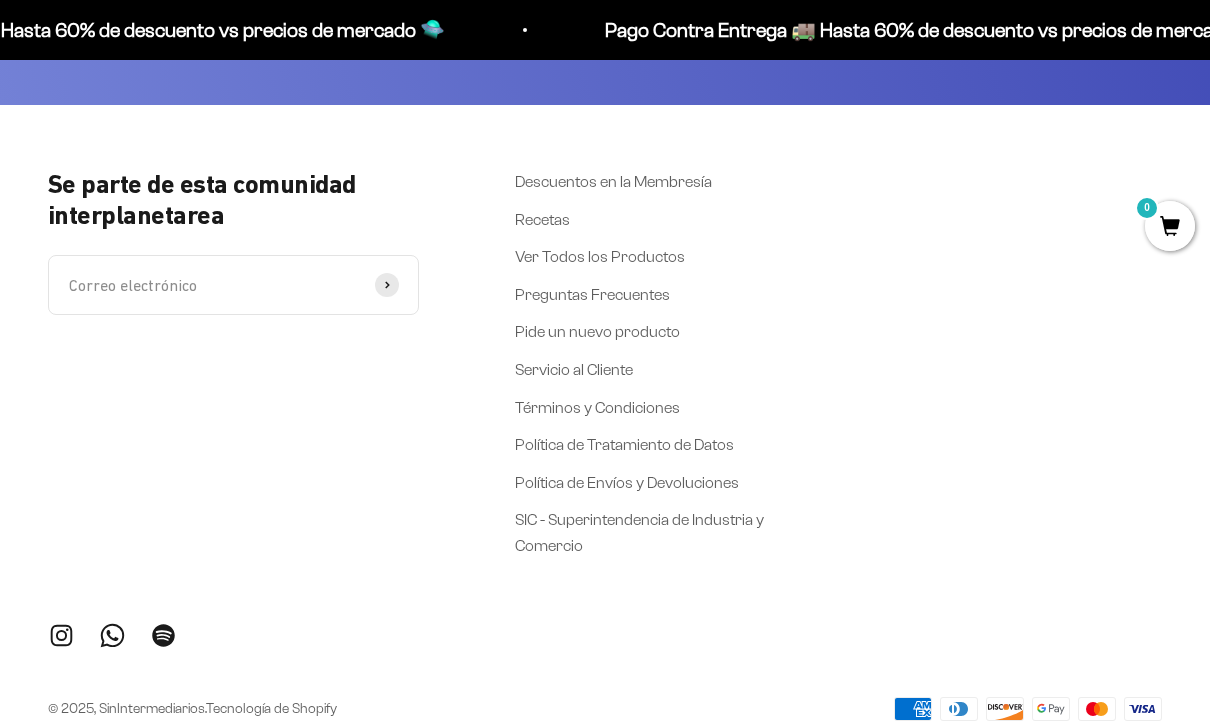 scroll, scrollTop: 575, scrollLeft: 0, axis: vertical 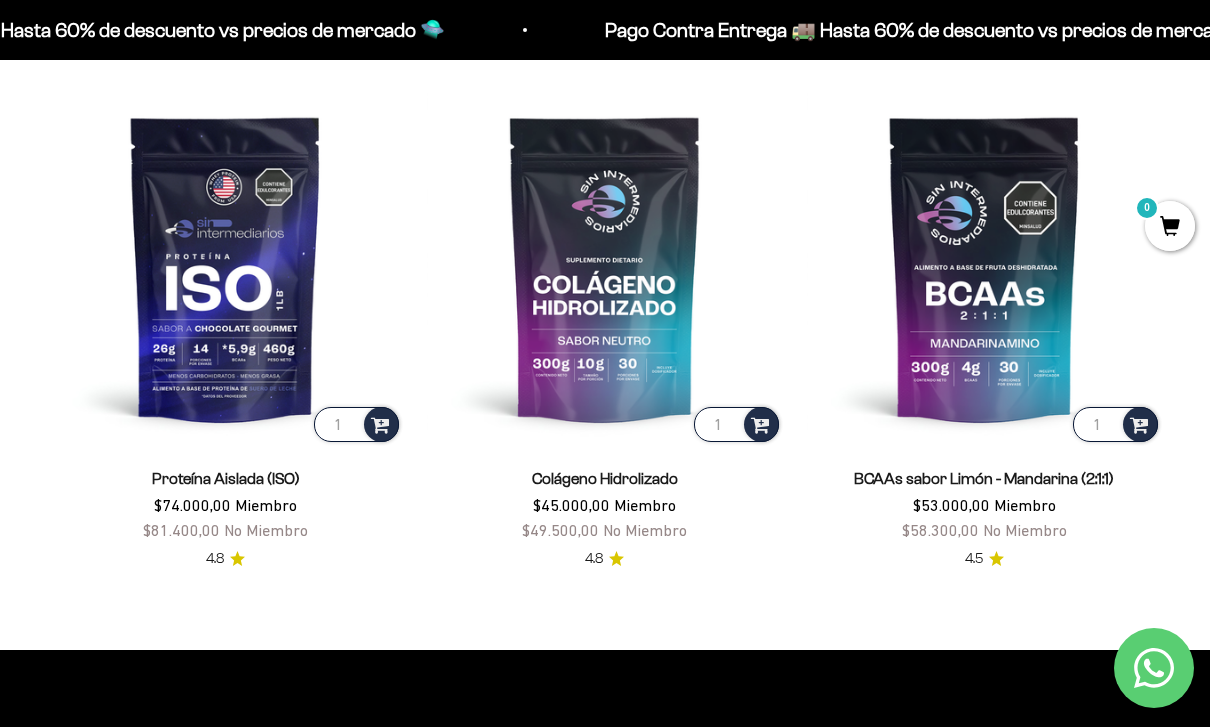click at bounding box center (225, 267) 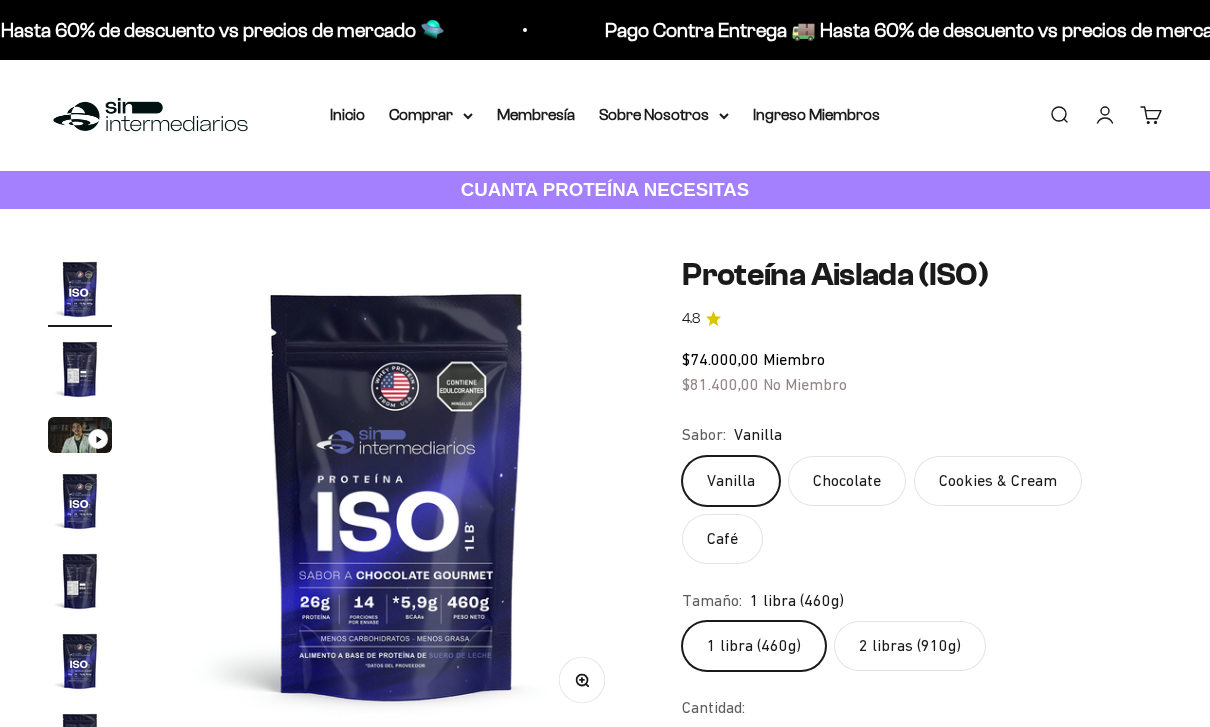 scroll, scrollTop: 0, scrollLeft: 0, axis: both 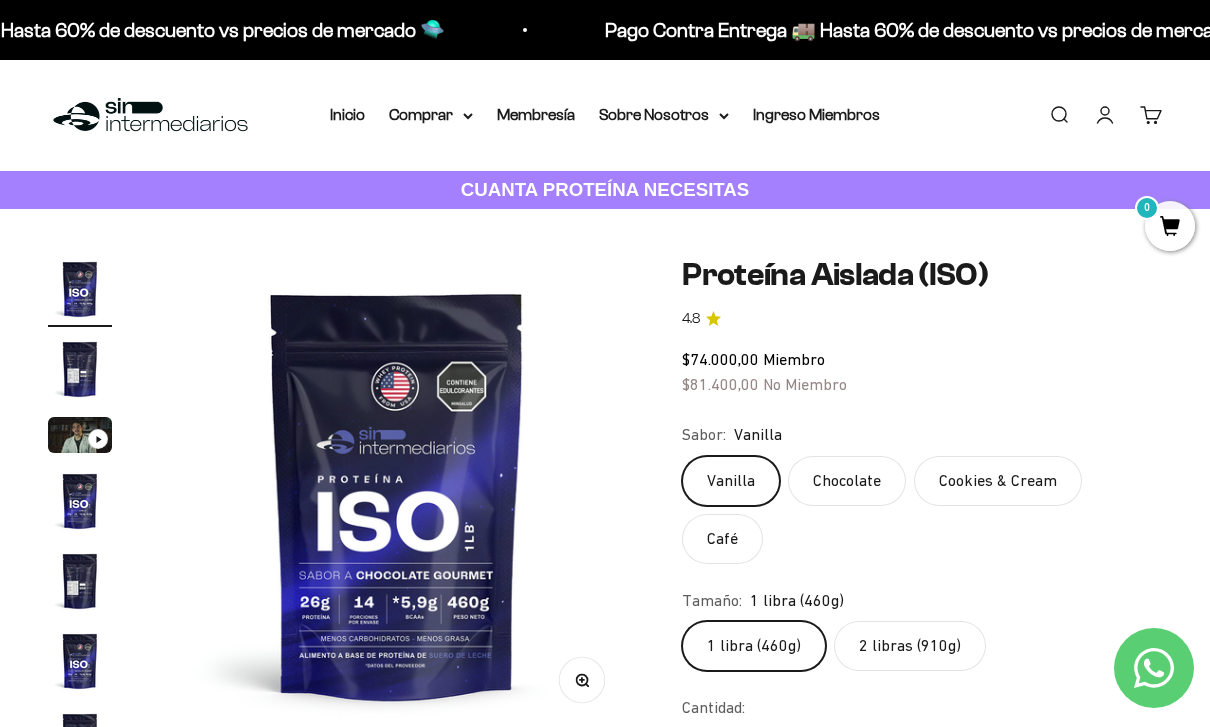 click on "Café" 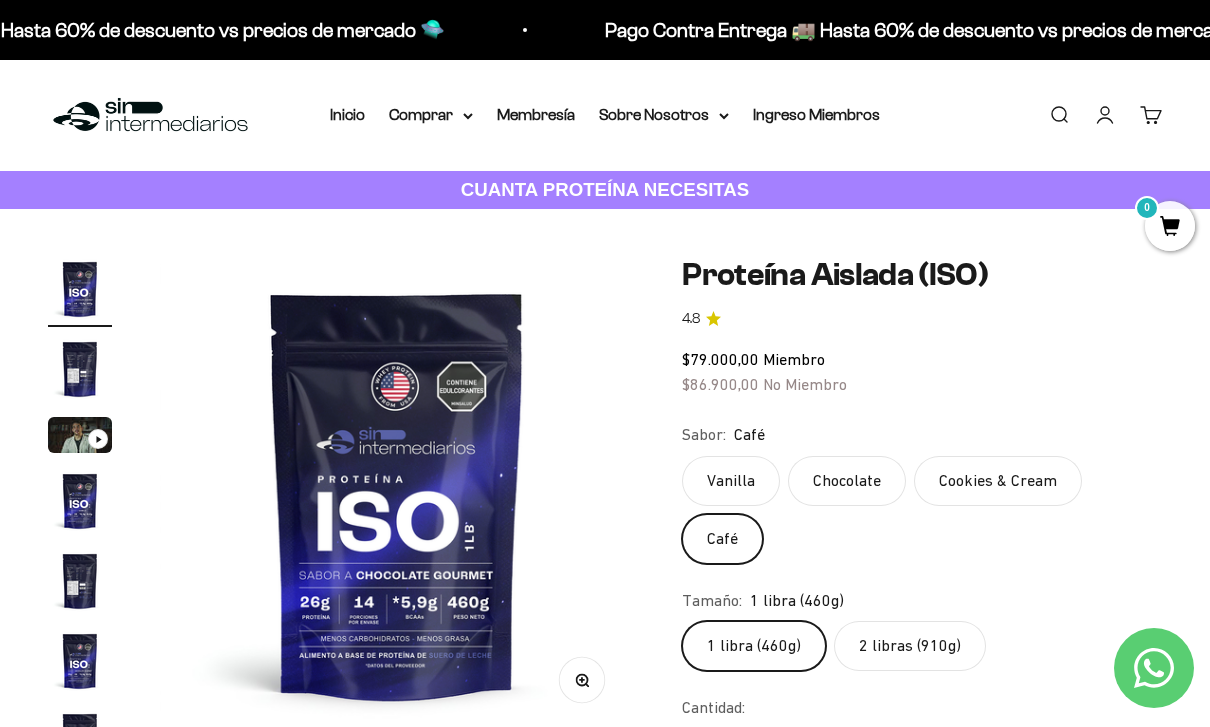 click at bounding box center [80, 289] 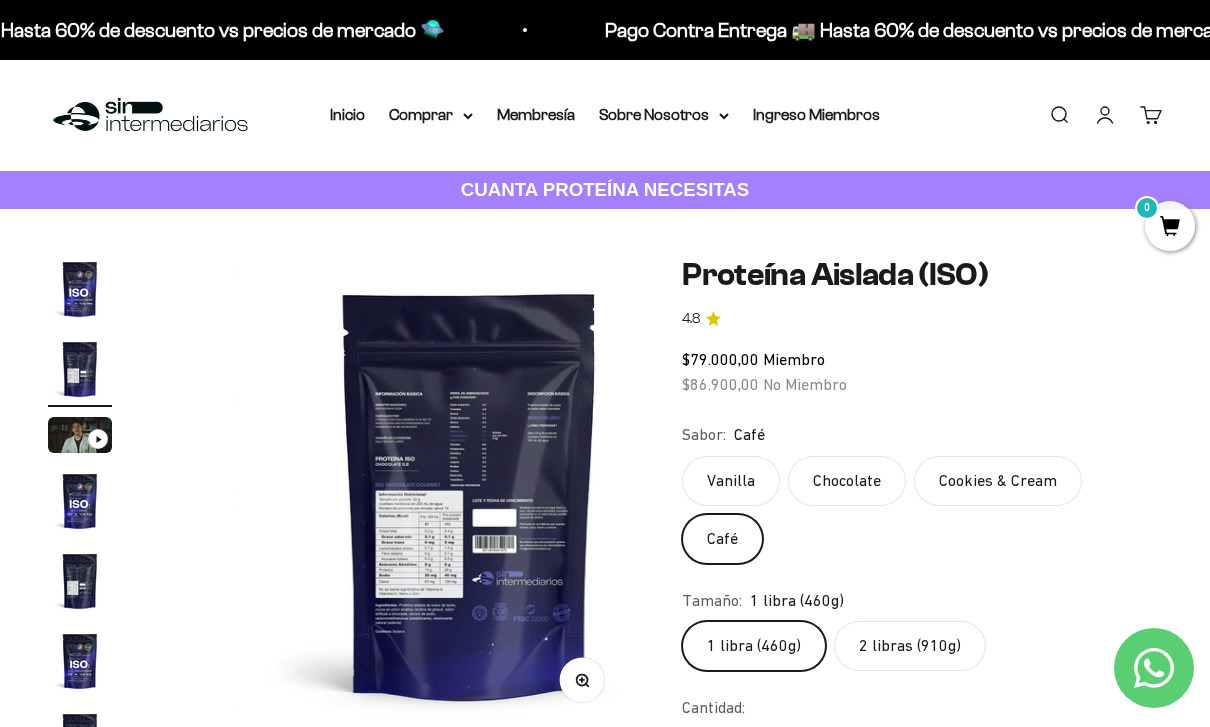scroll, scrollTop: 0, scrollLeft: 486, axis: horizontal 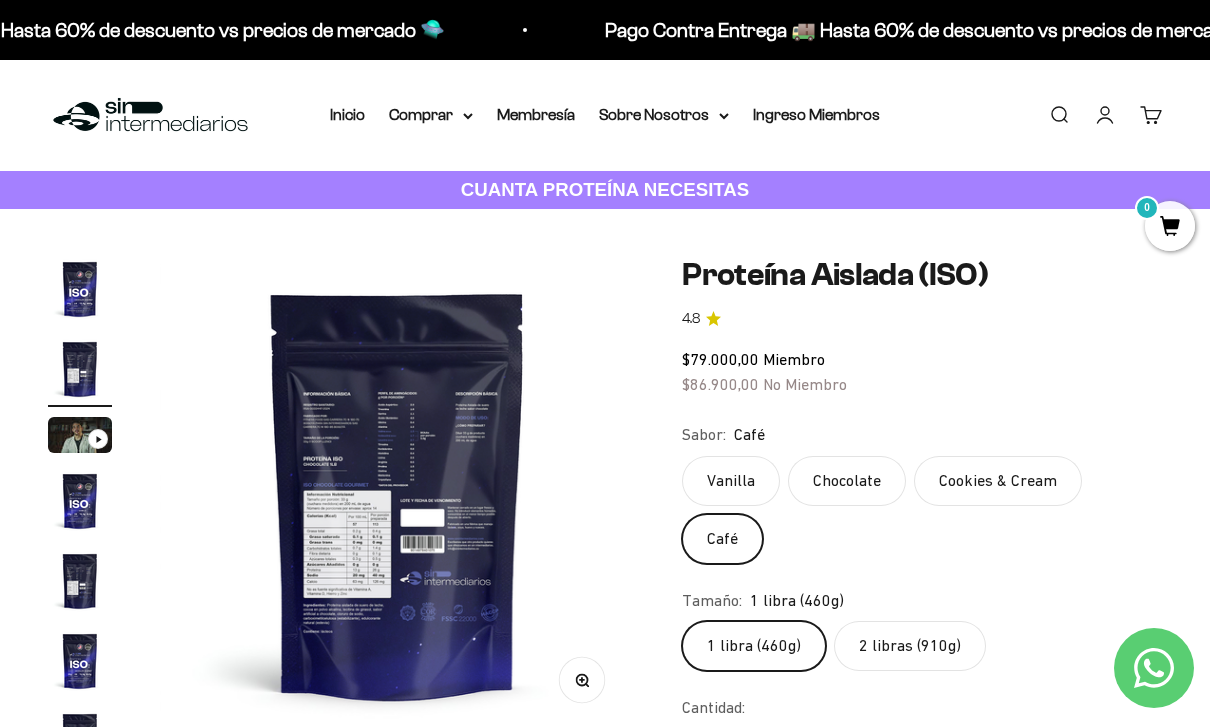 click at bounding box center (80, 501) 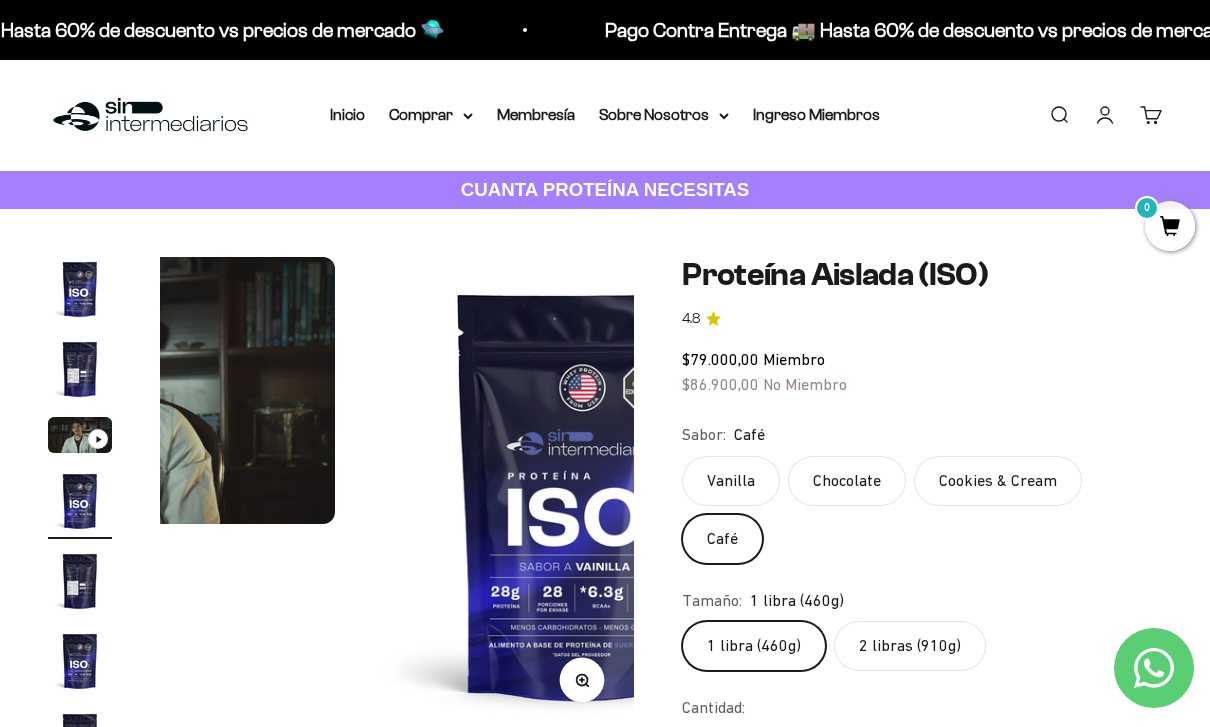 scroll, scrollTop: 0, scrollLeft: 1459, axis: horizontal 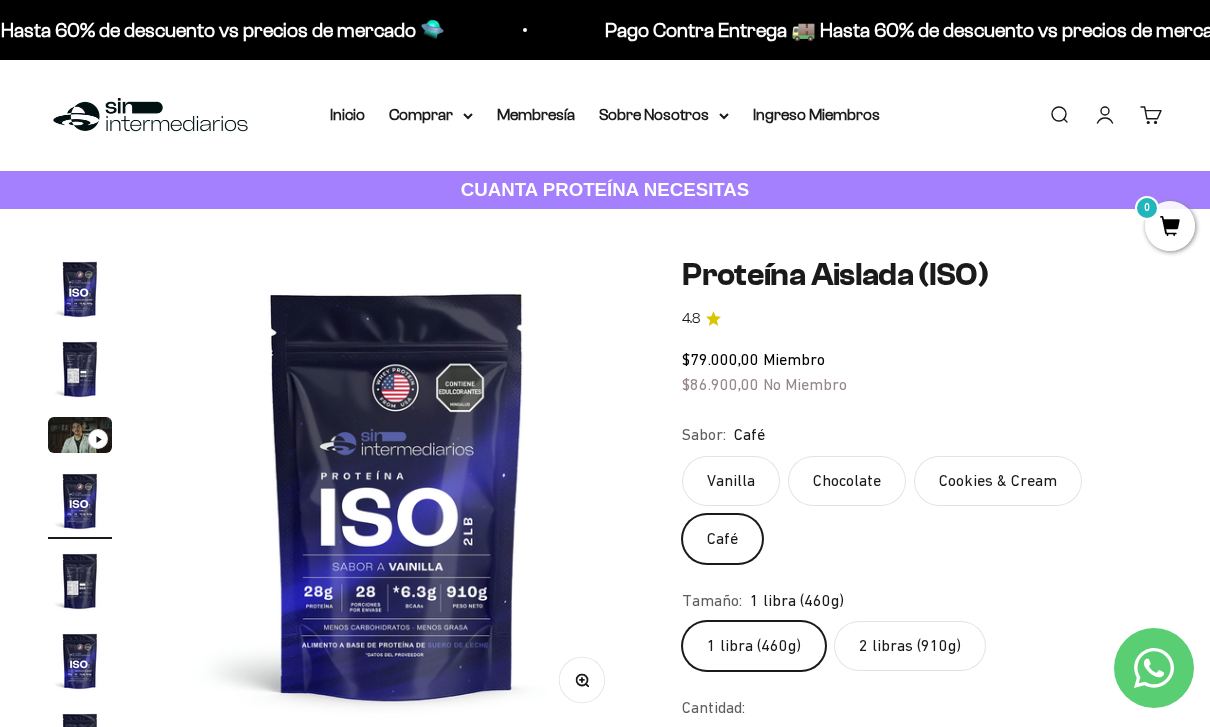 click at bounding box center (80, 581) 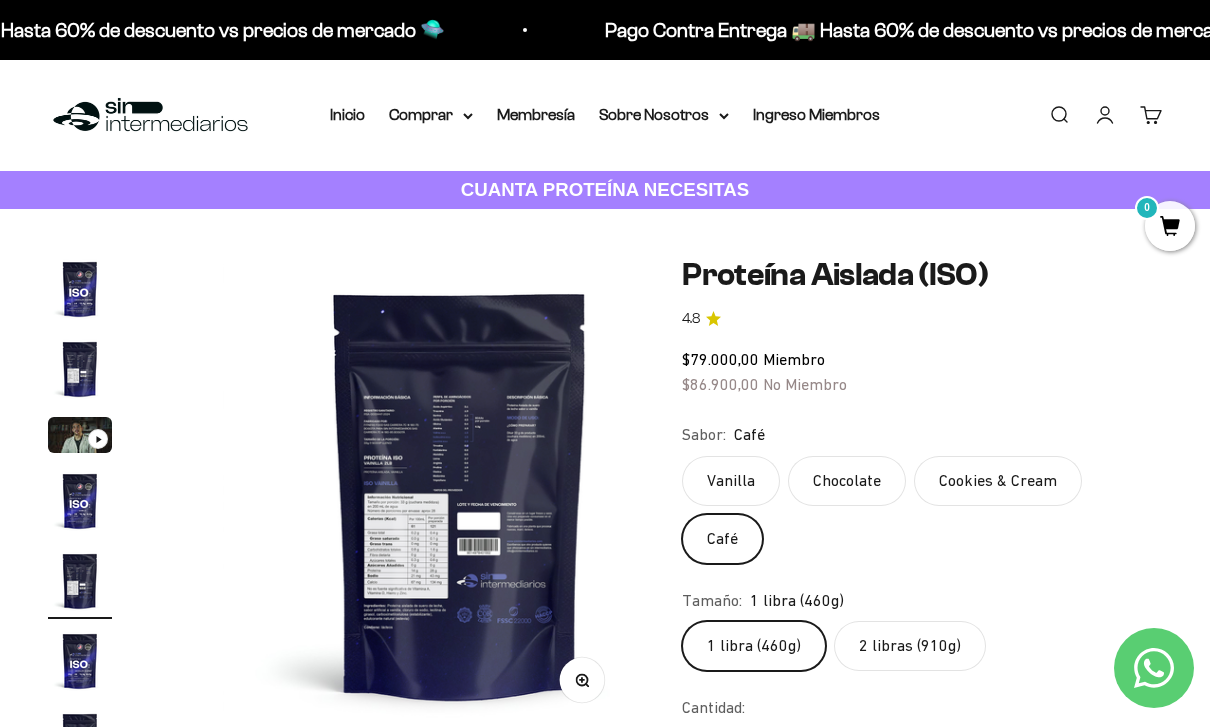 scroll, scrollTop: 0, scrollLeft: 1945, axis: horizontal 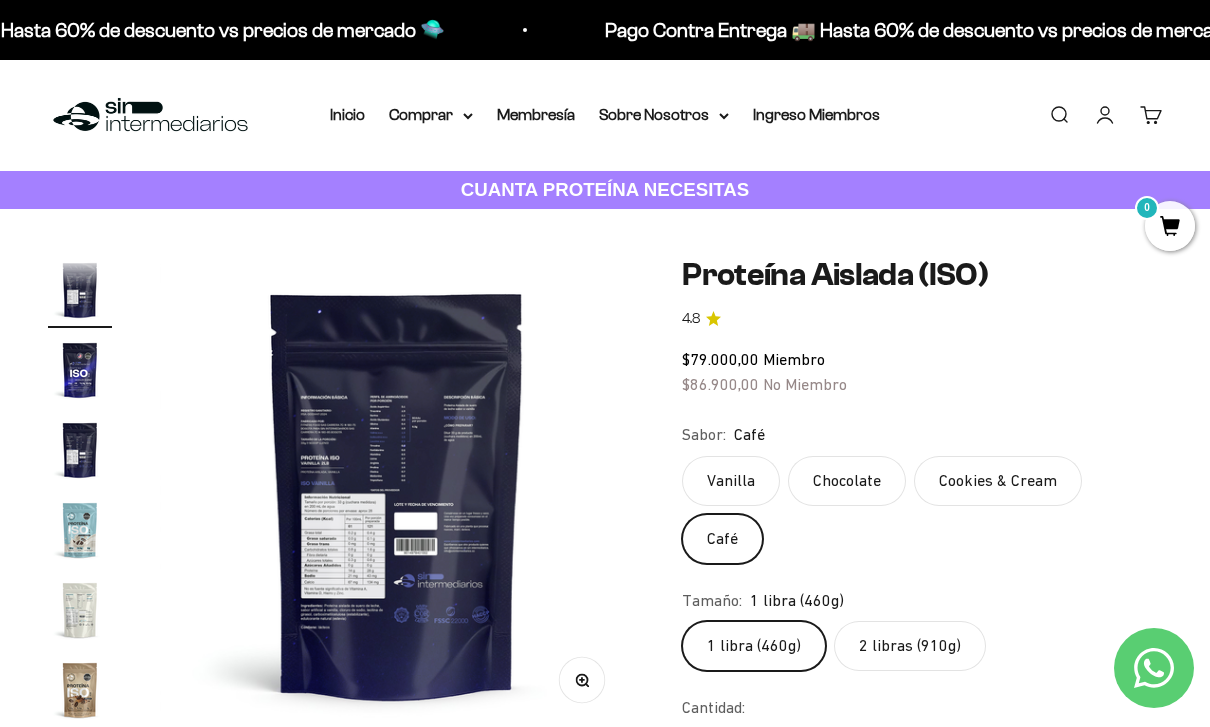 click at bounding box center [80, 370] 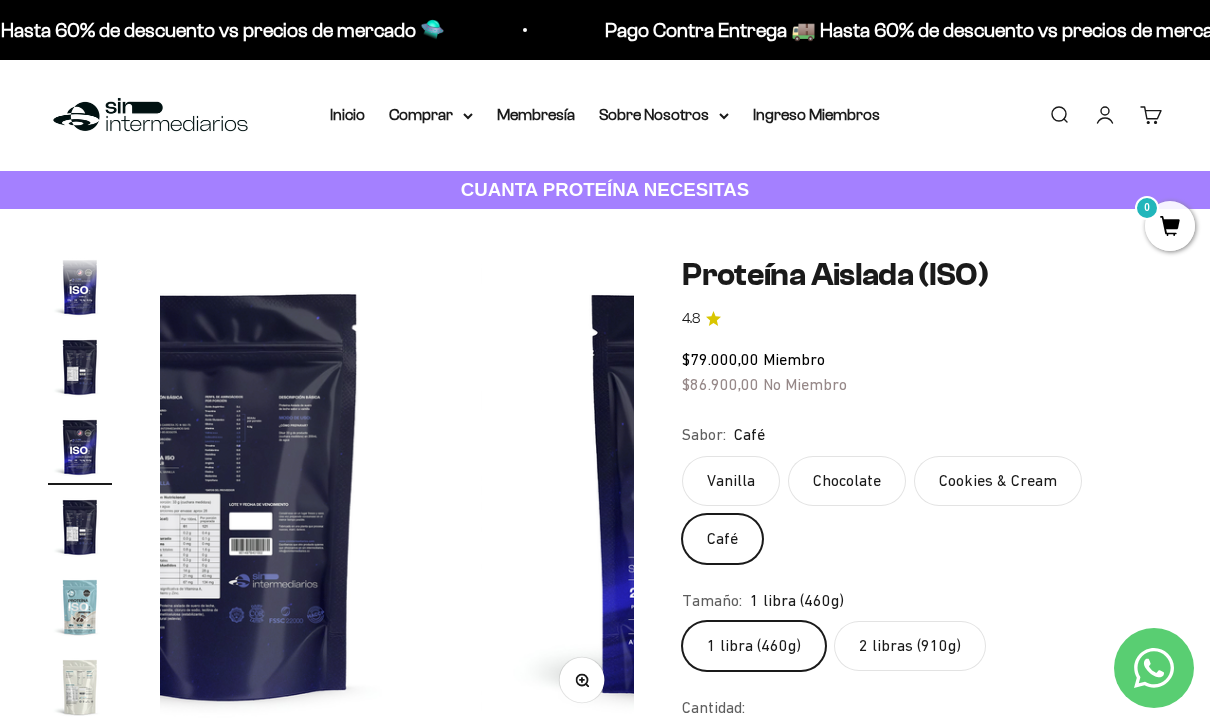scroll, scrollTop: 0, scrollLeft: 2378, axis: horizontal 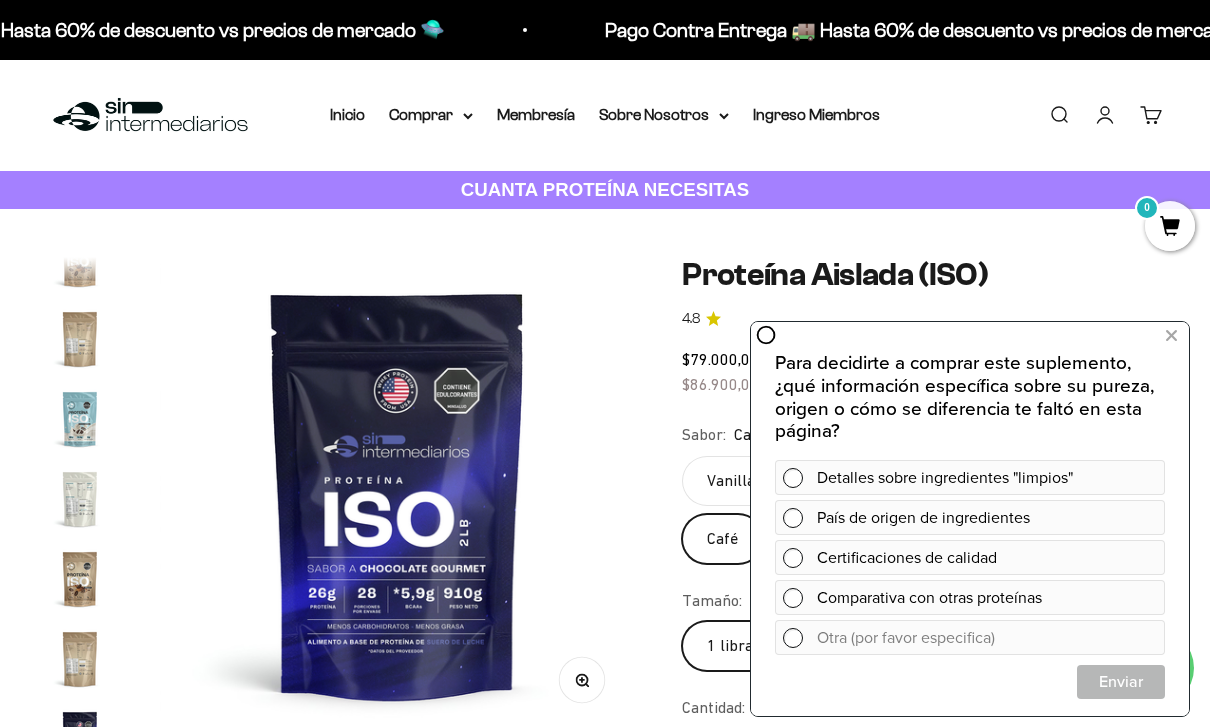 click at bounding box center (1171, 336) 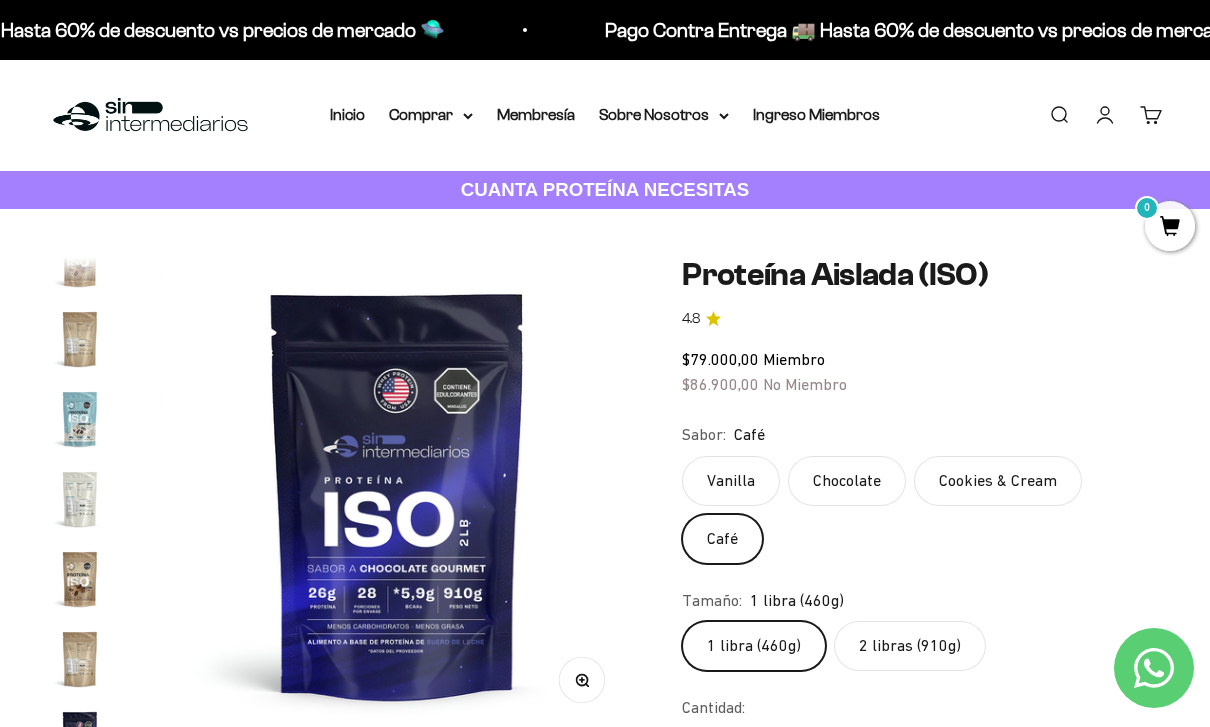 click at bounding box center [80, 579] 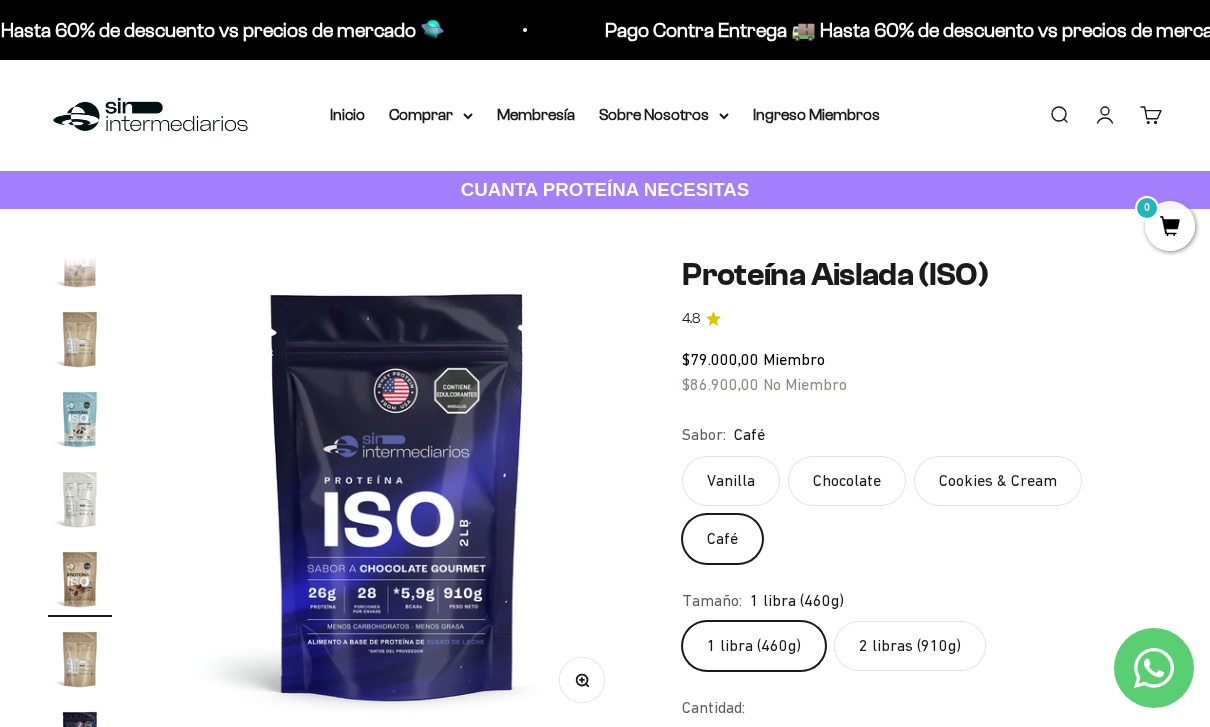 scroll, scrollTop: 0, scrollLeft: 5644, axis: horizontal 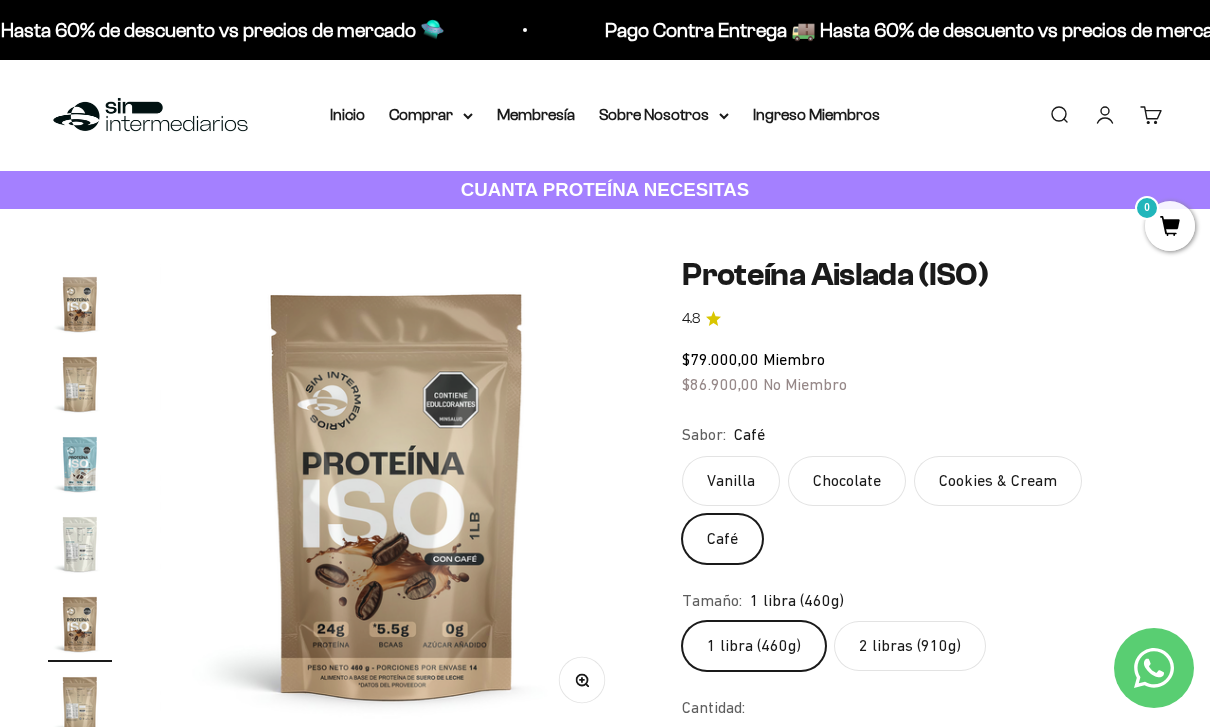 click at bounding box center [80, 384] 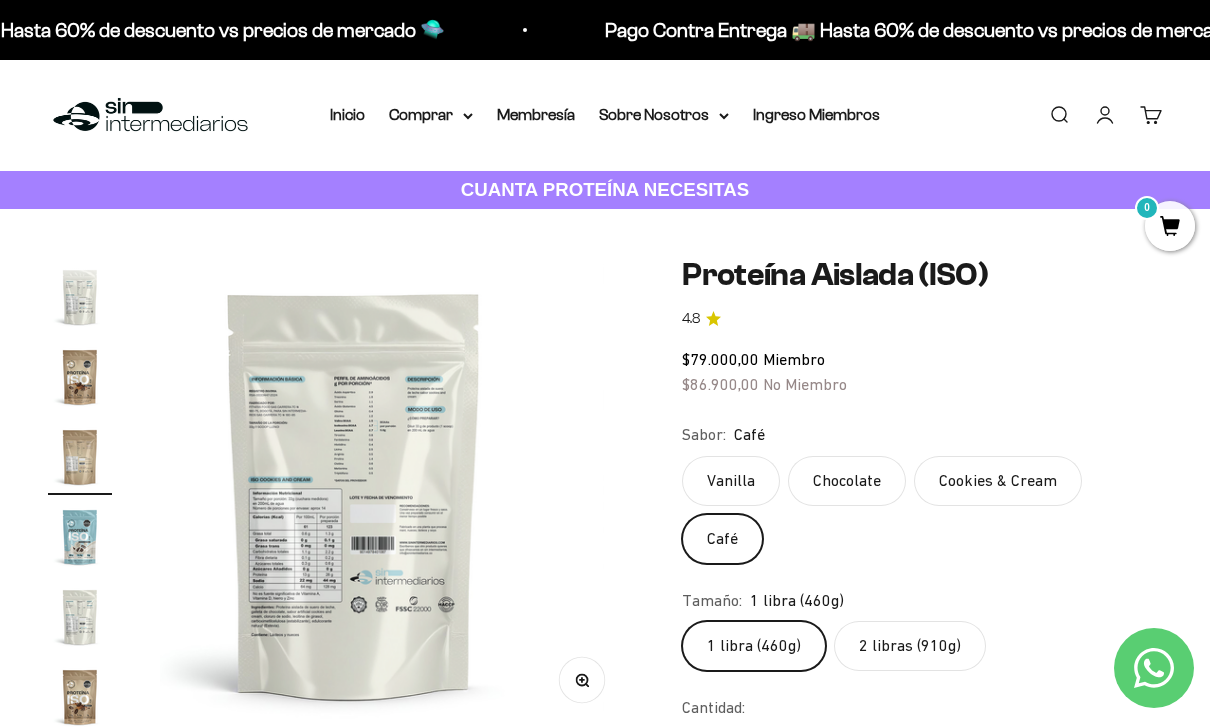 scroll, scrollTop: 470, scrollLeft: 0, axis: vertical 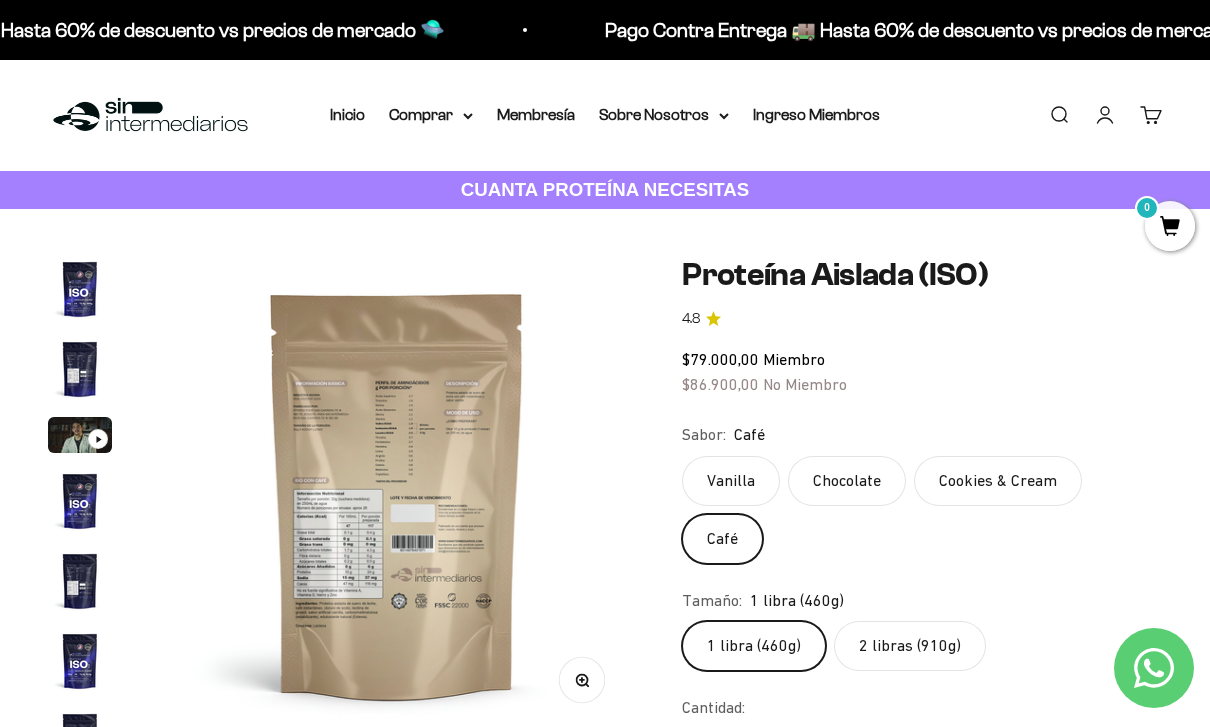 click on "2 libras (910g)" 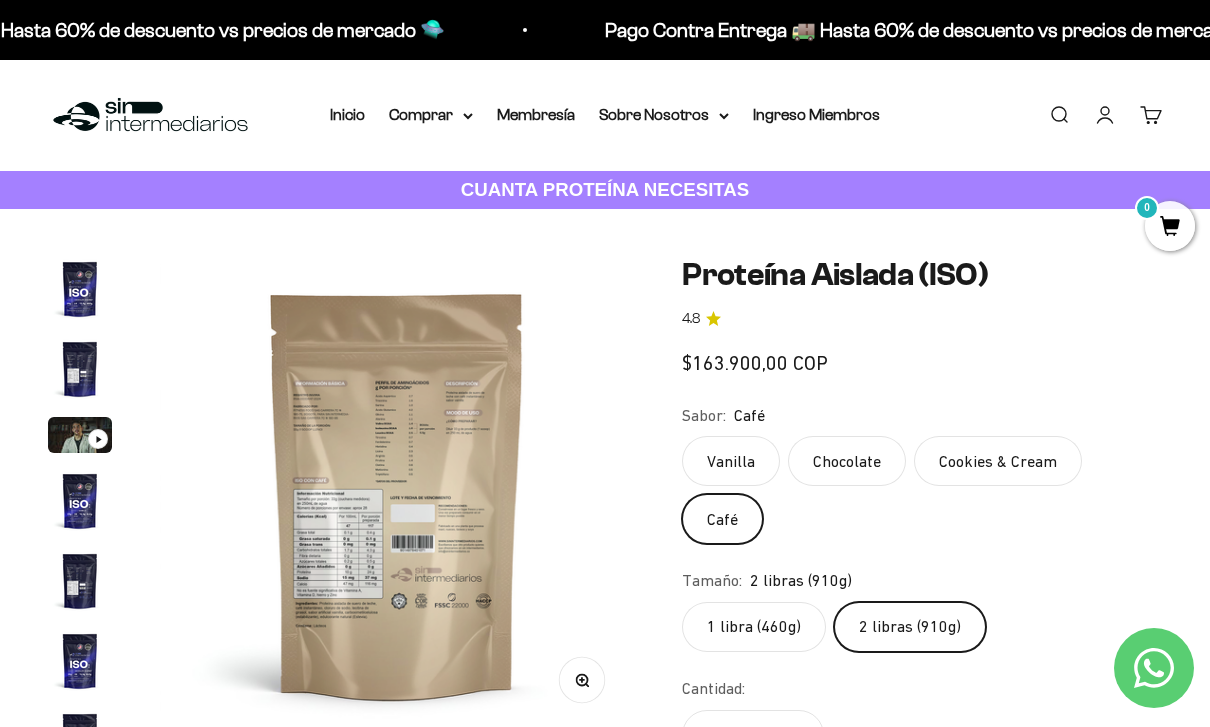 scroll, scrollTop: 0, scrollLeft: 4377, axis: horizontal 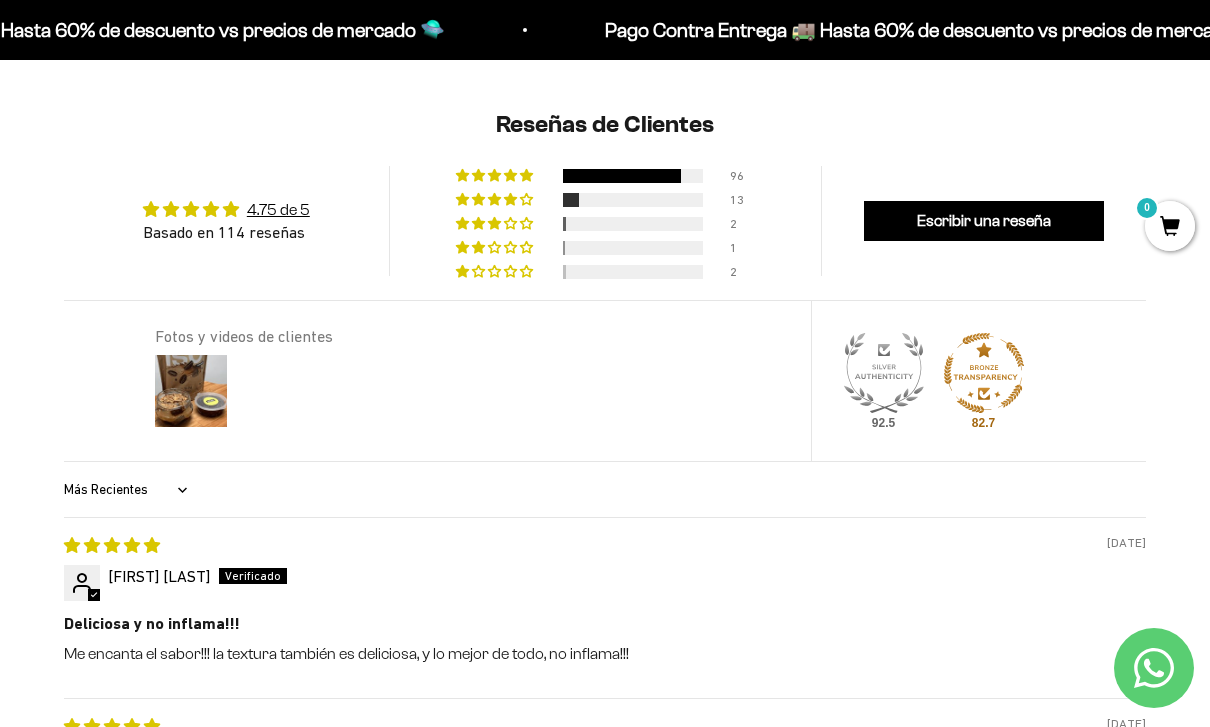 click on "Más Recientes
Mayor Calificación
Menor Calificación
Solo Imágenes
Imágenes Primero
Videos Primero
Más Útiles" at bounding box center (128, 490) 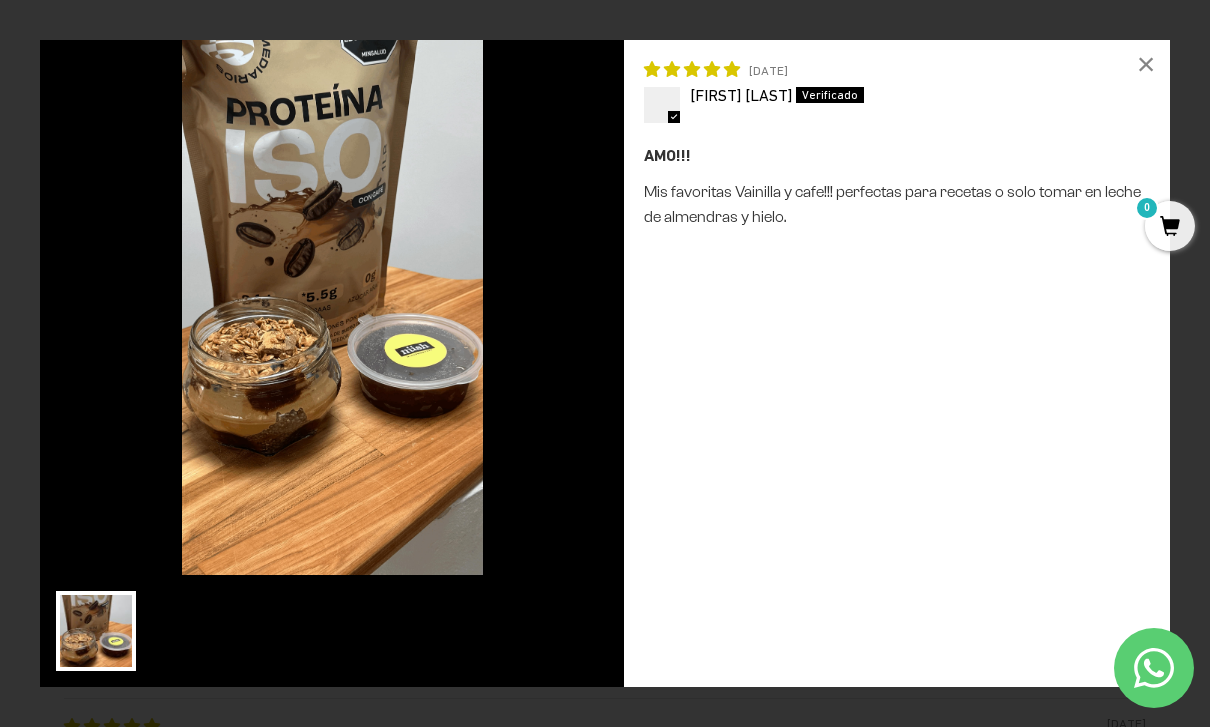 click on "×" at bounding box center (1146, 64) 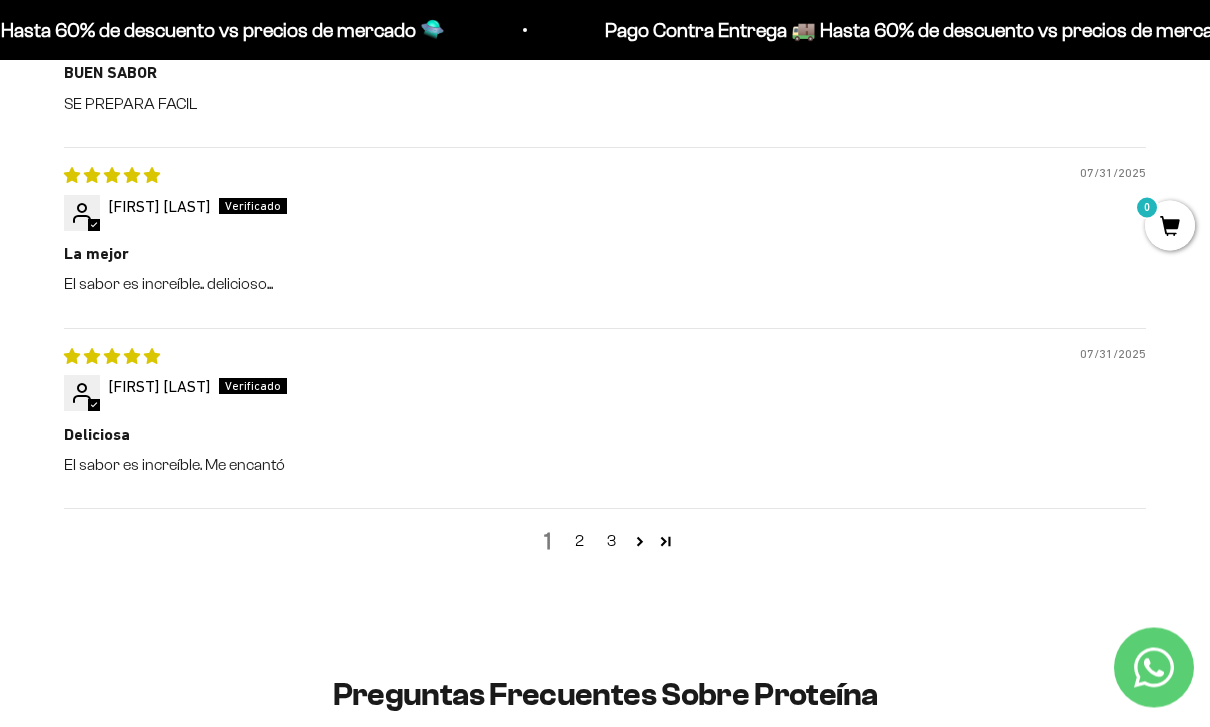 scroll, scrollTop: 2644, scrollLeft: 0, axis: vertical 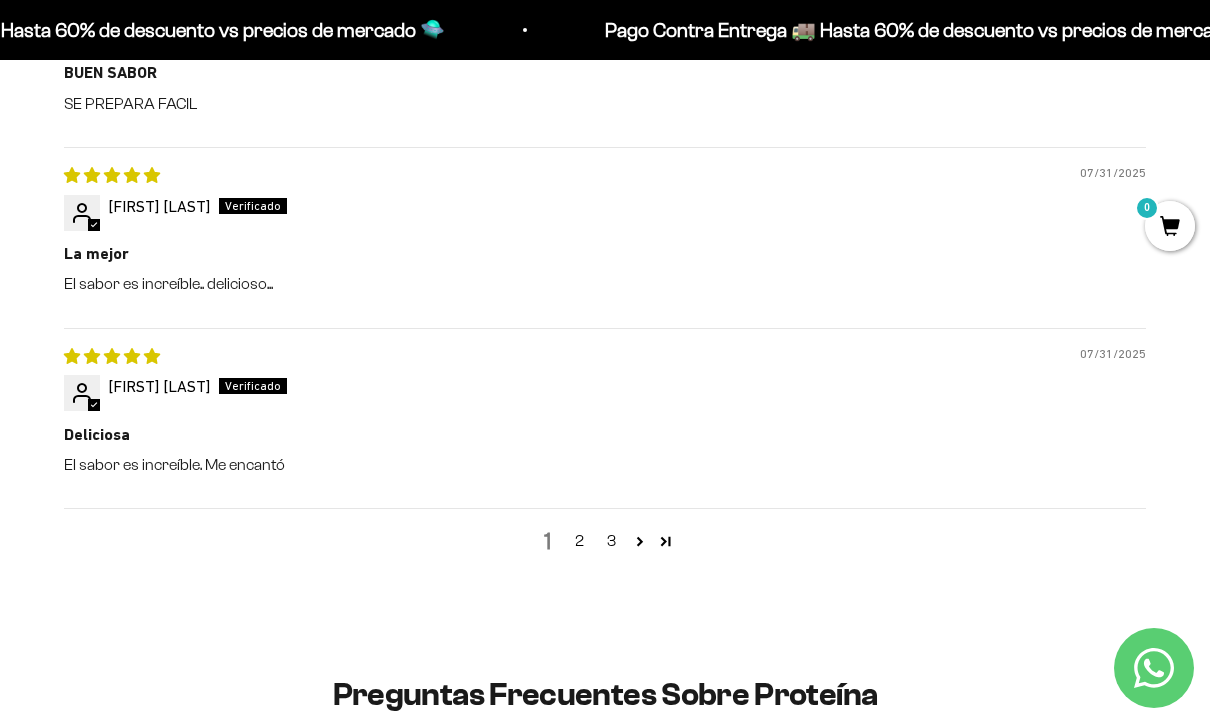 click on "2" at bounding box center (579, 541) 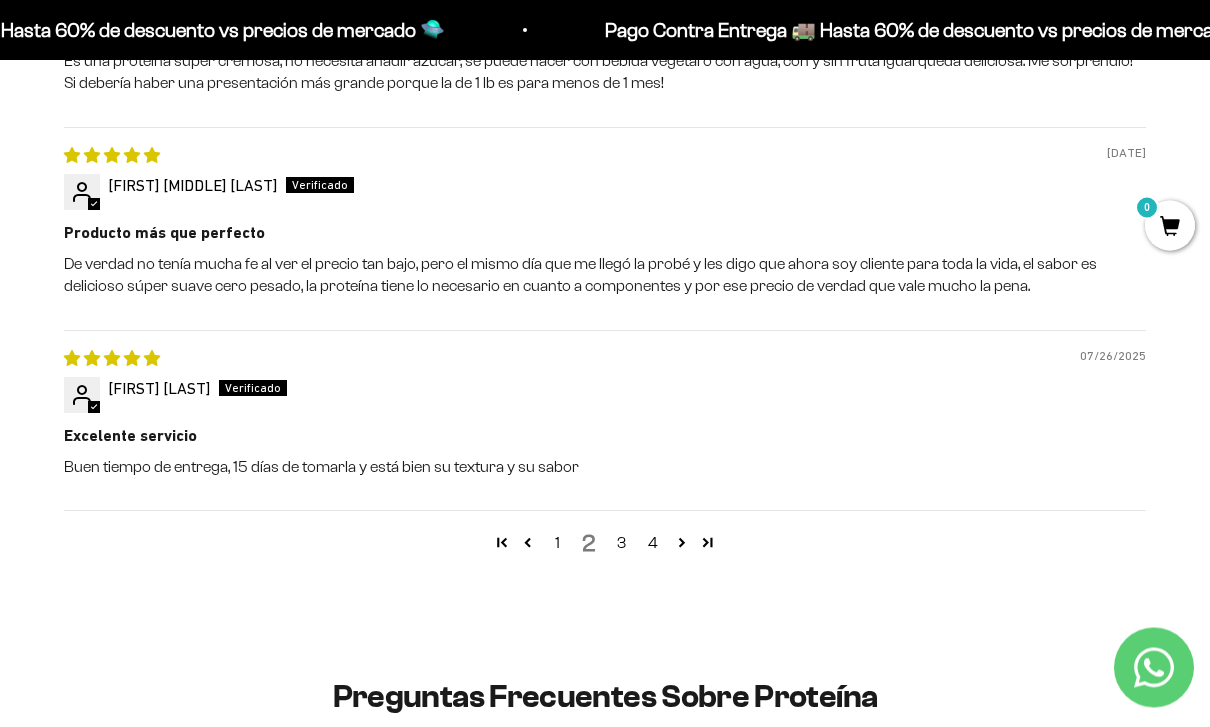 scroll, scrollTop: 2597, scrollLeft: 0, axis: vertical 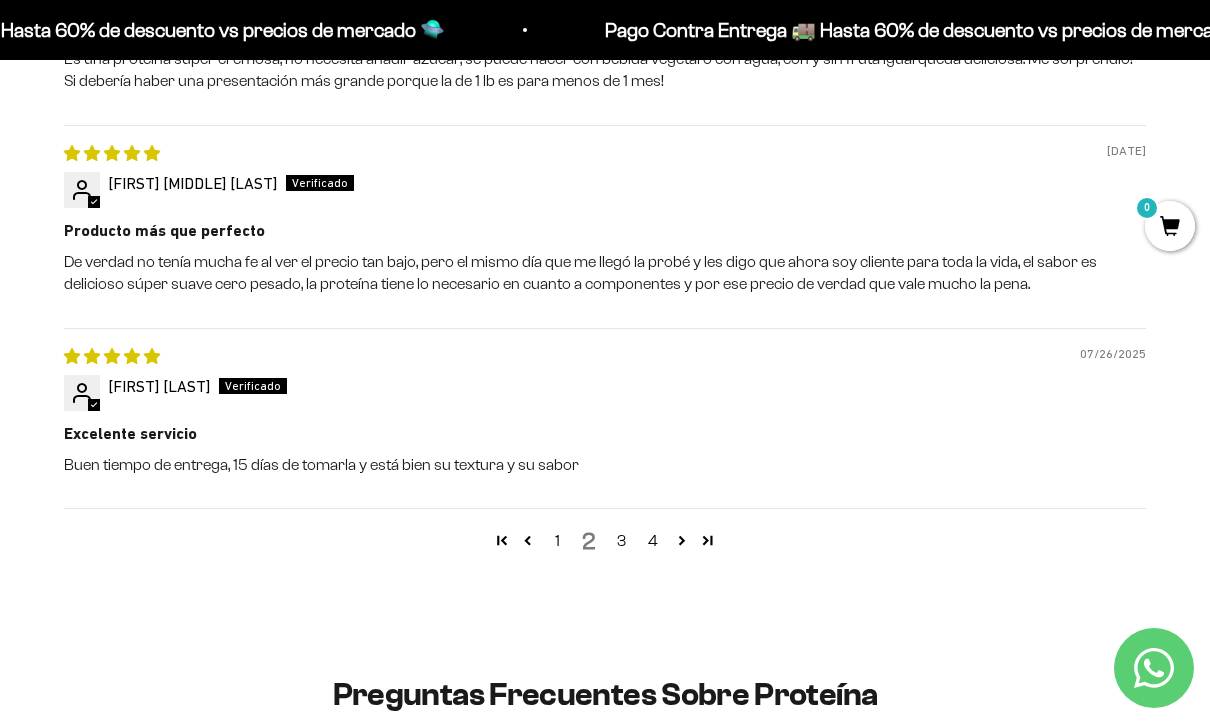 click on "3" at bounding box center (621, 541) 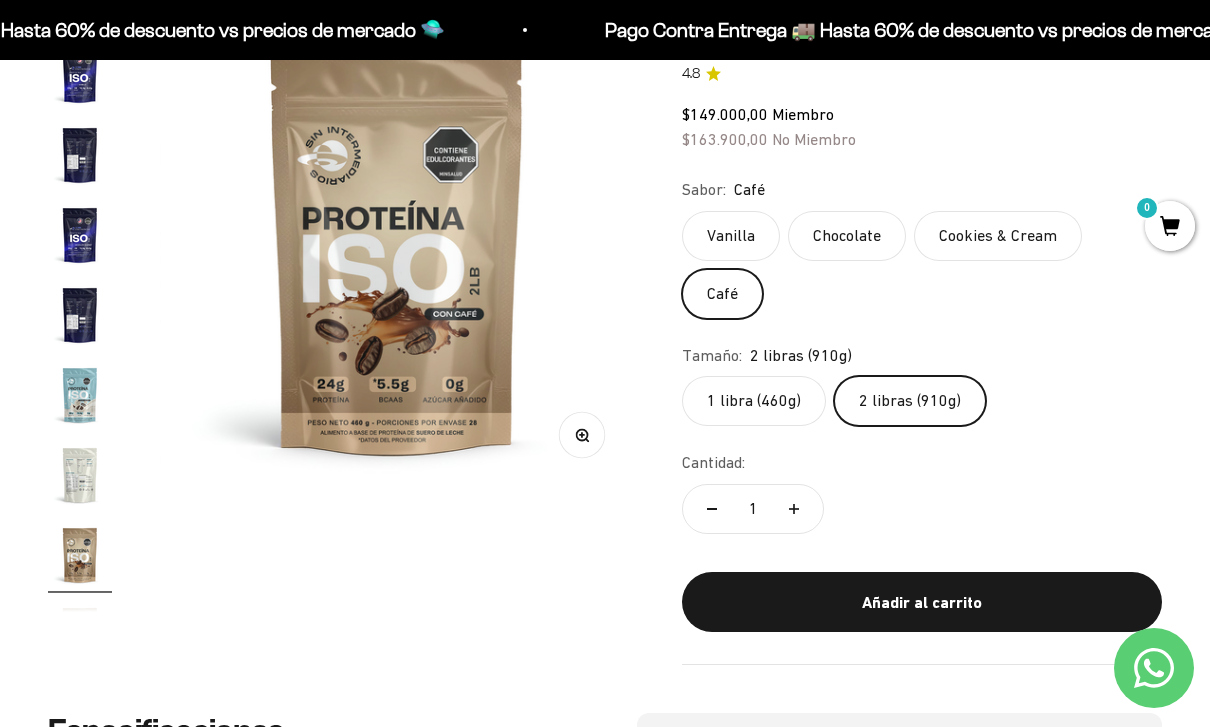 scroll, scrollTop: 229, scrollLeft: 0, axis: vertical 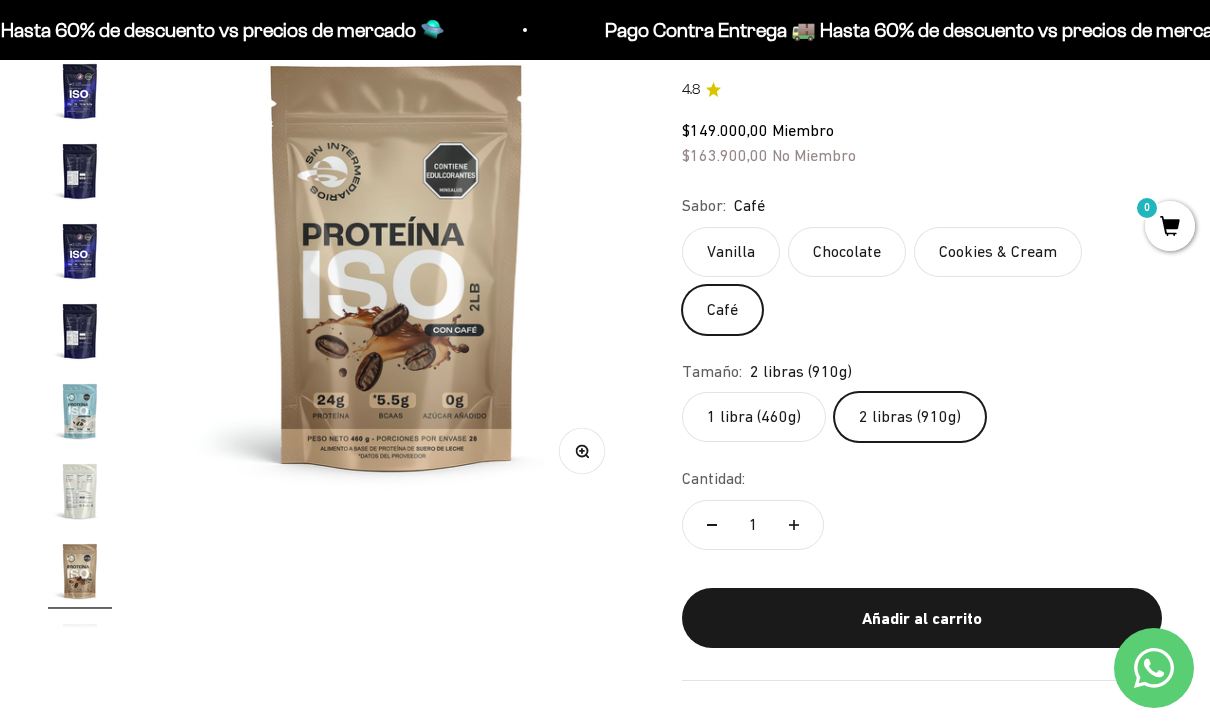 click on "1 libra (460g)" 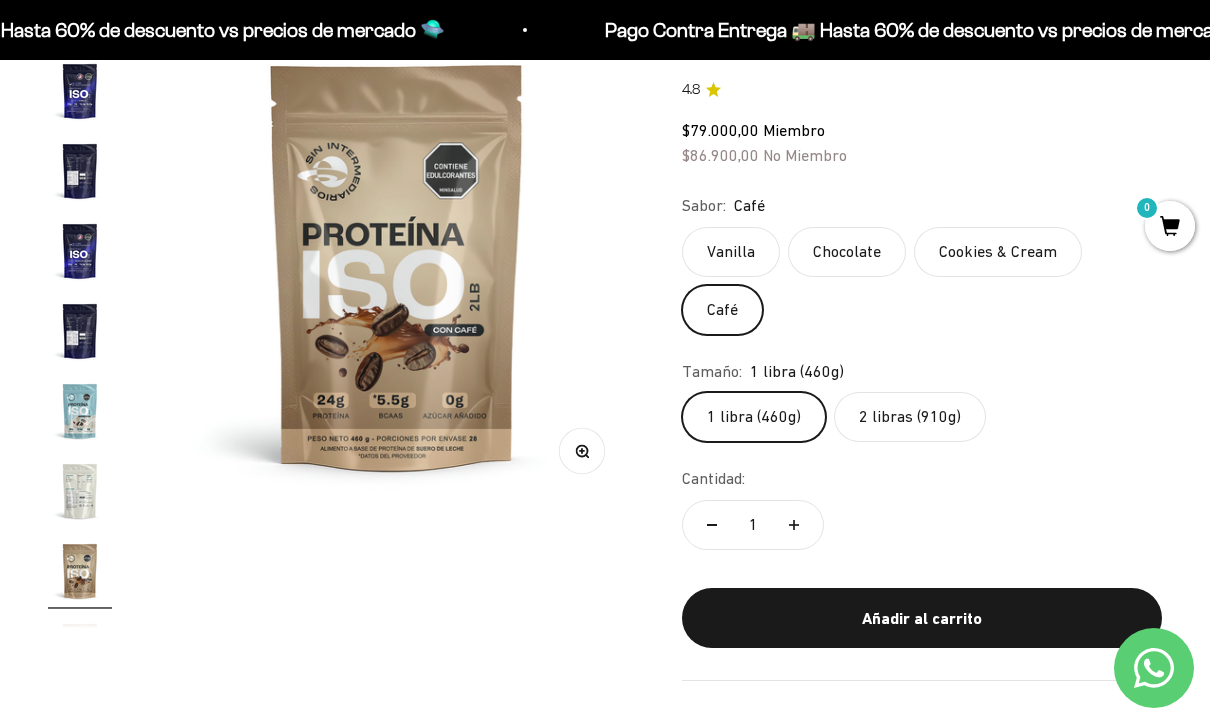 click on "Tamaño:
1 libra (460g)" 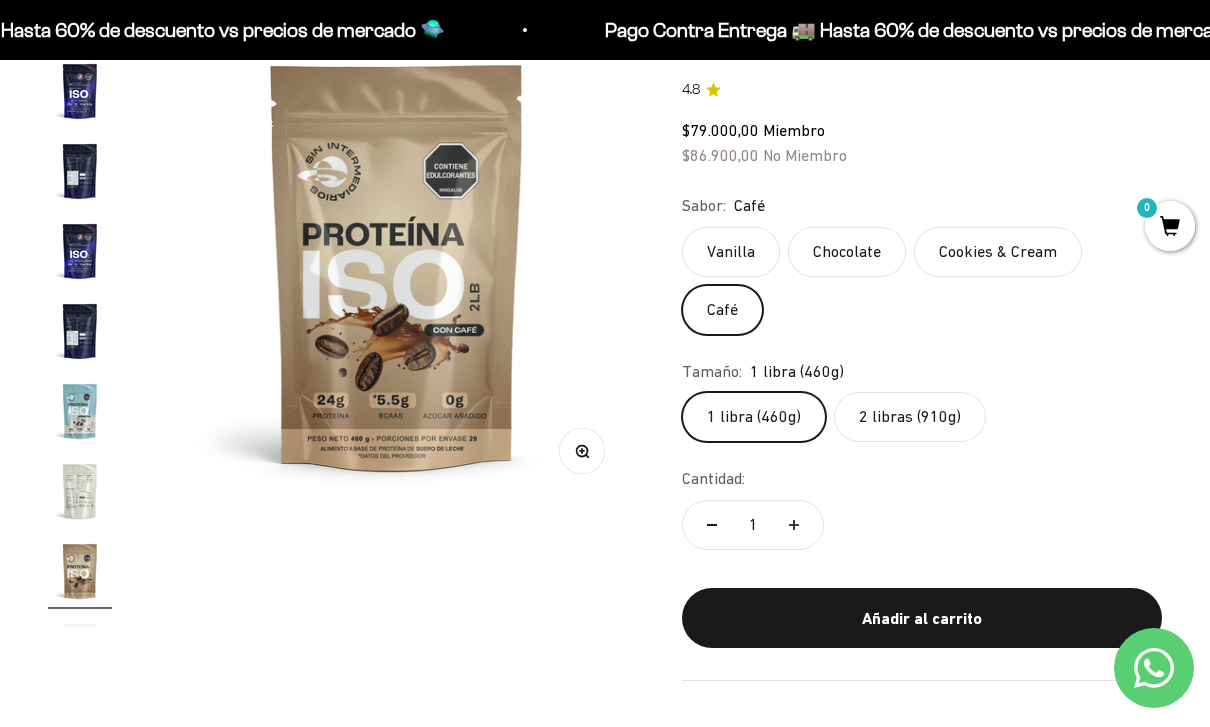 click on "2 libras (910g)" 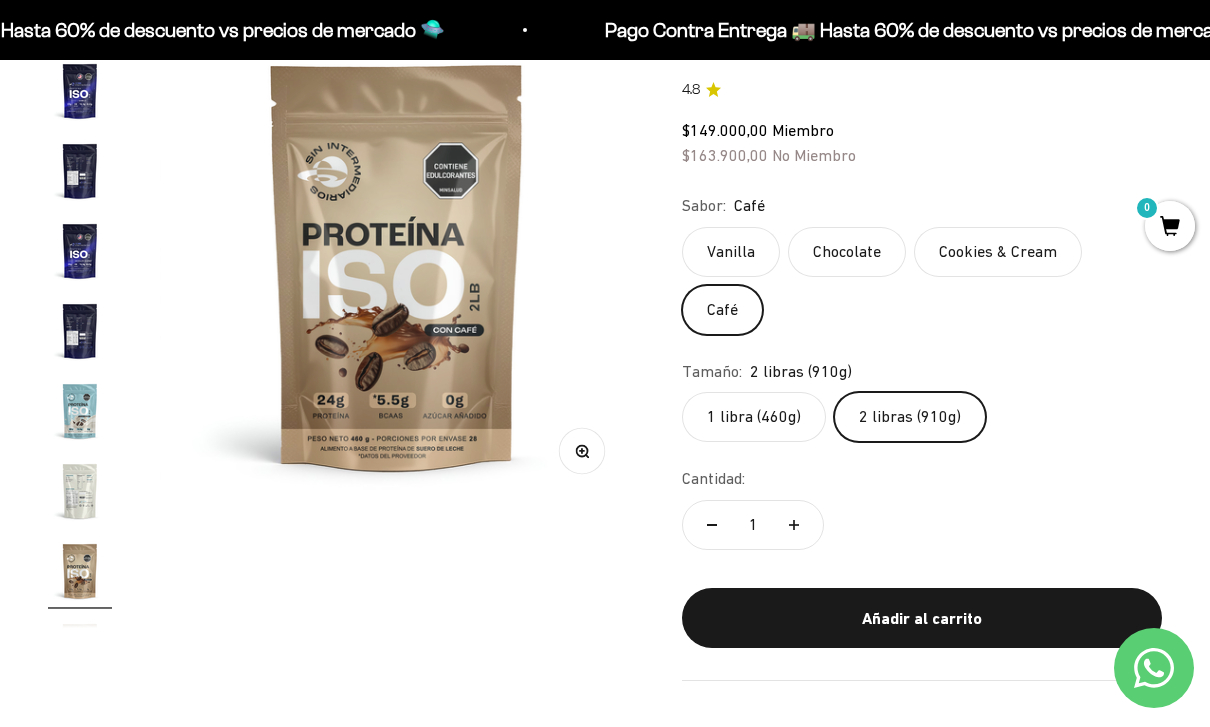 click on "Vanilla" 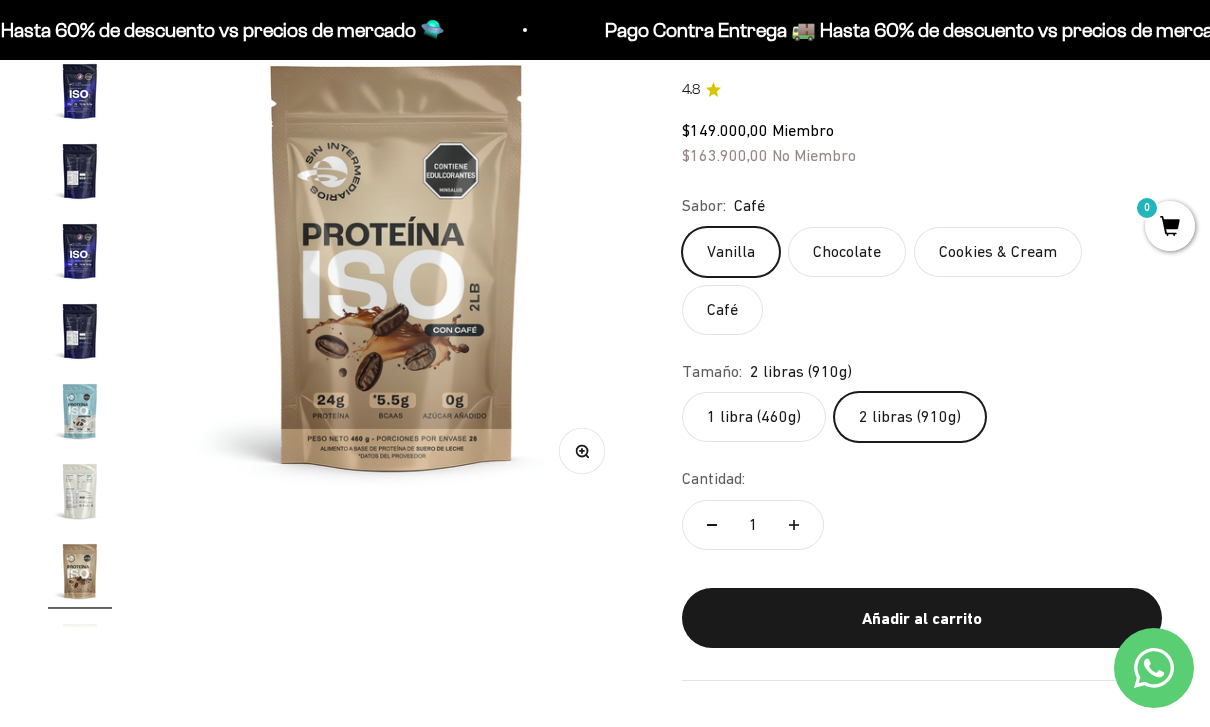 scroll, scrollTop: 0, scrollLeft: 1459, axis: horizontal 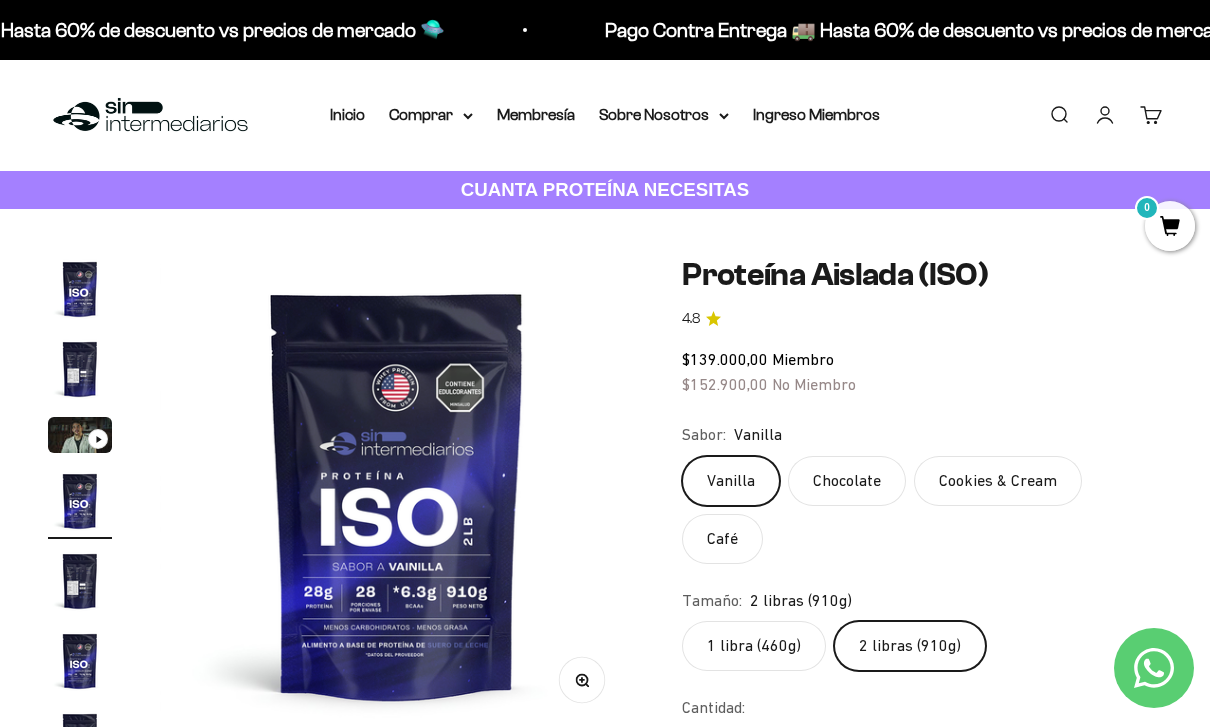 click on "Membresía" at bounding box center (536, 114) 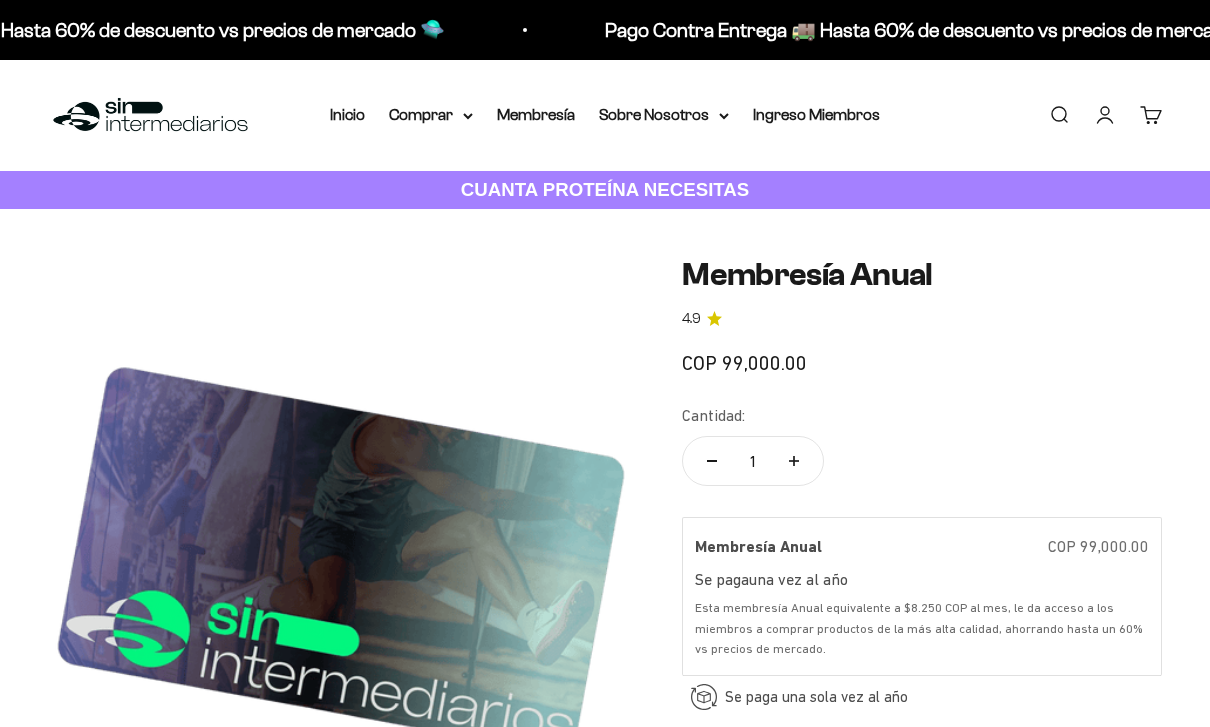scroll, scrollTop: 0, scrollLeft: 0, axis: both 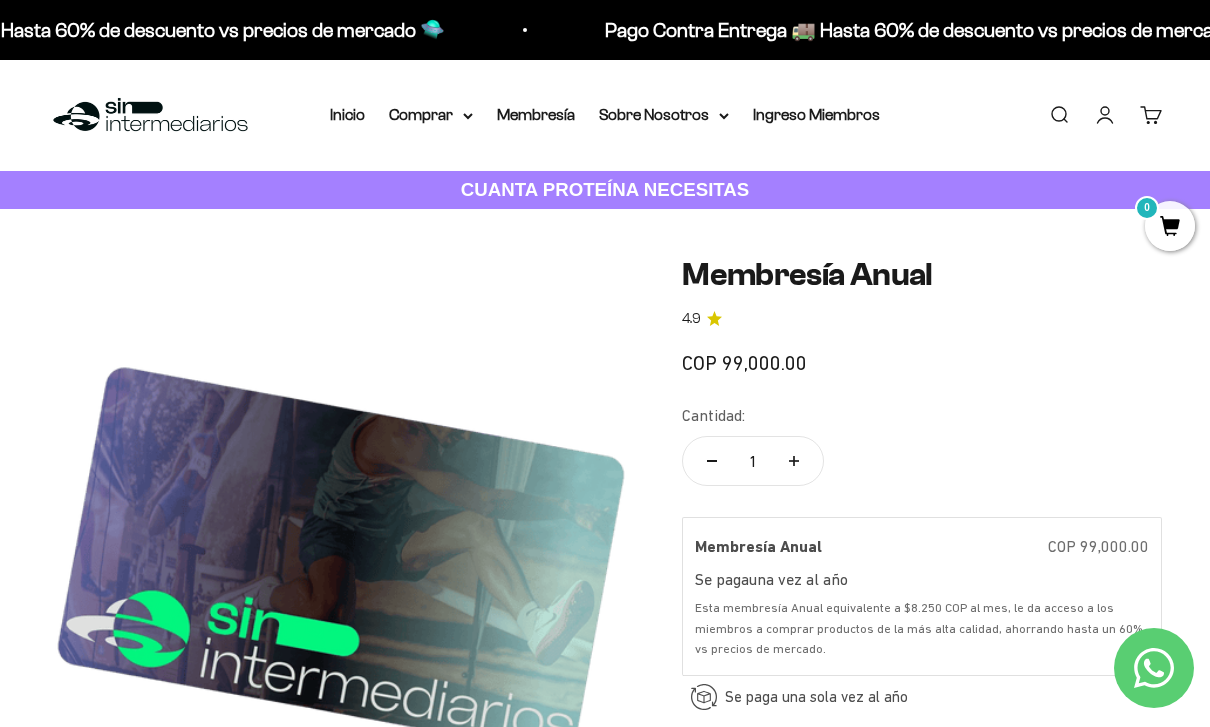 click on "Comprar" at bounding box center (431, 115) 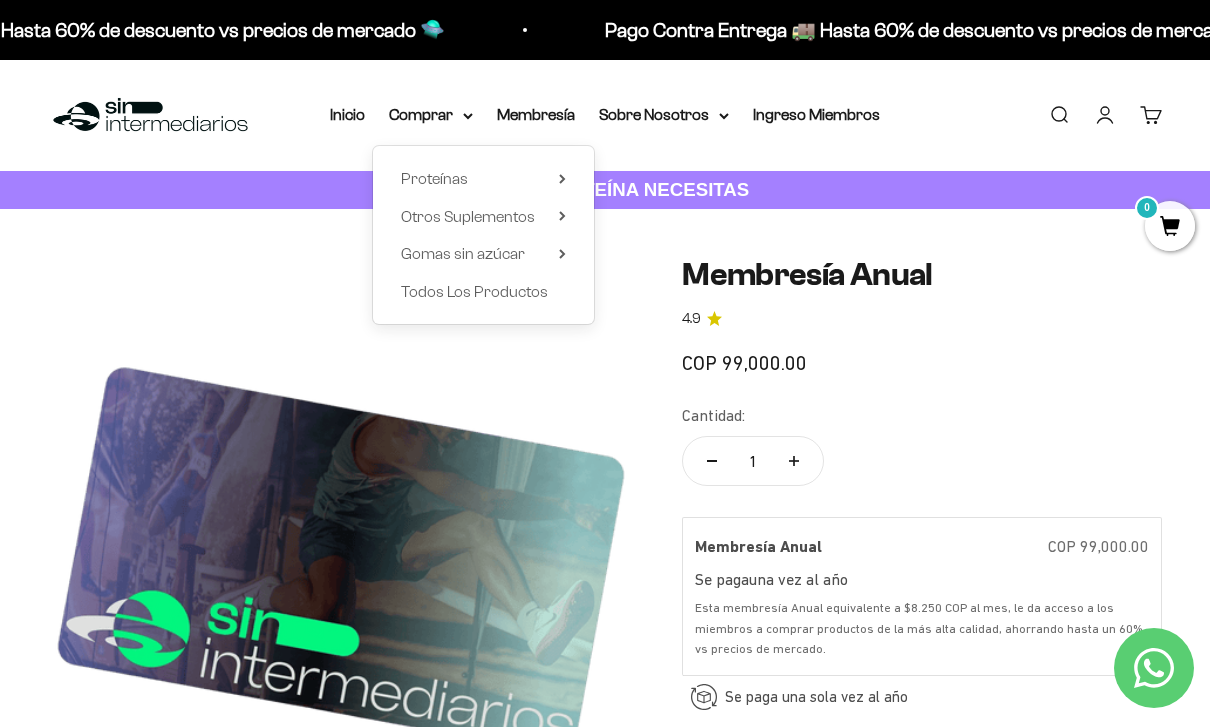 click on "Proteínas
Ver Todos
Whey
Iso
Vegan
Shaker" at bounding box center [483, 235] 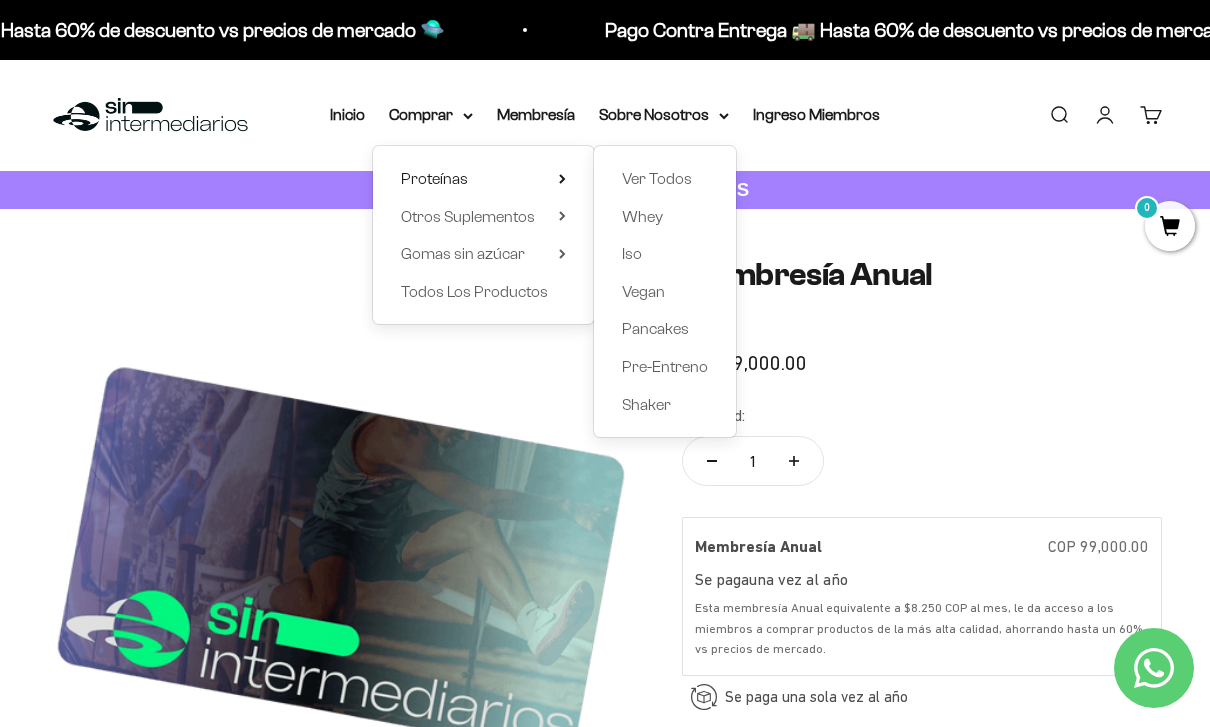 click on "Iso" at bounding box center [665, 254] 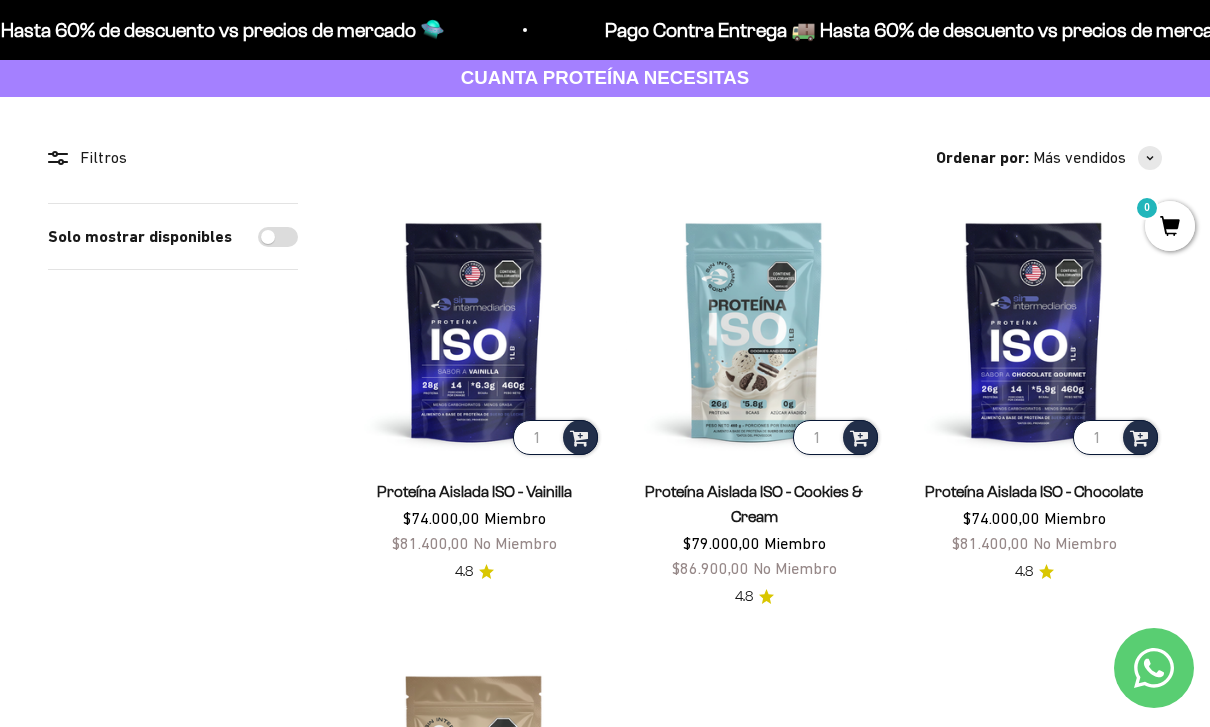 scroll, scrollTop: 0, scrollLeft: 0, axis: both 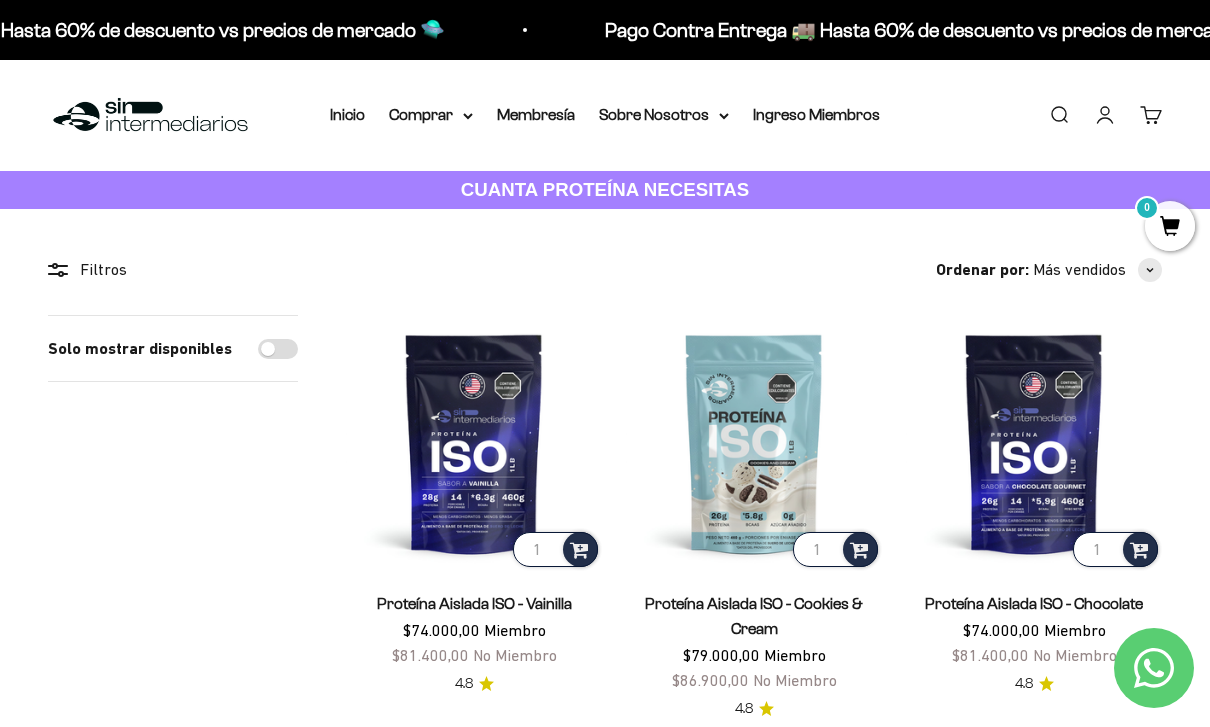 click on "Comprar" at bounding box center [431, 115] 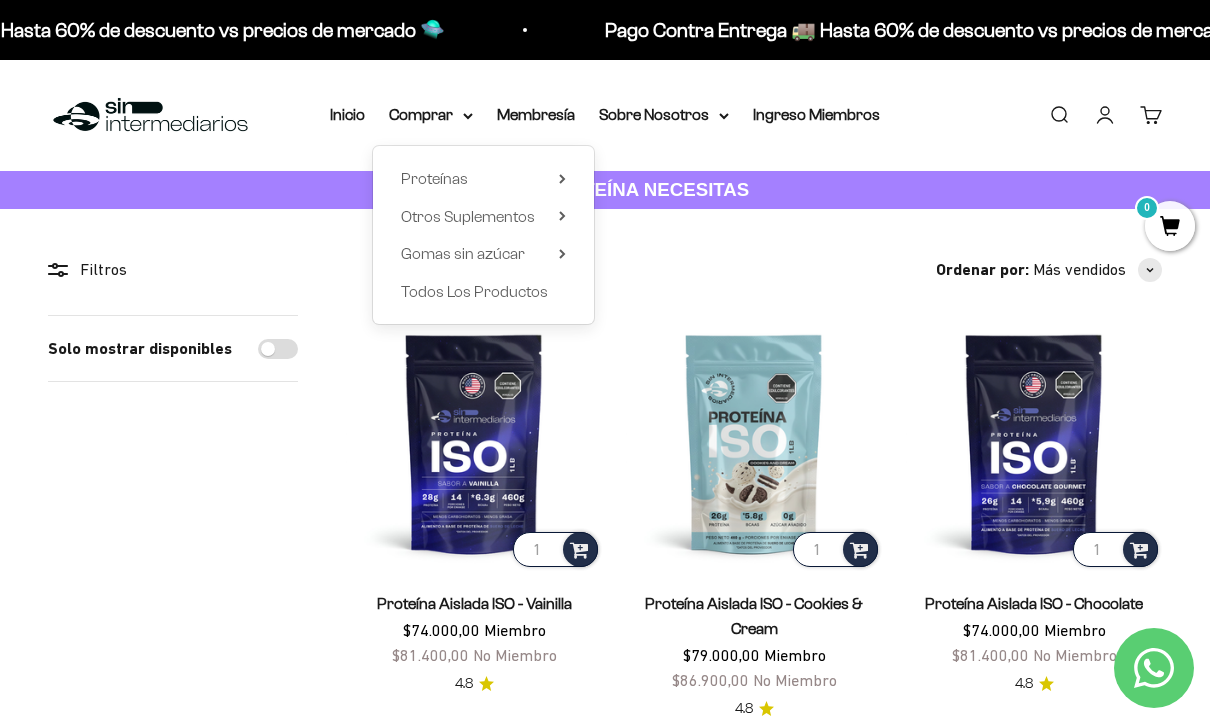 click on "Otros Suplementos" at bounding box center (483, 217) 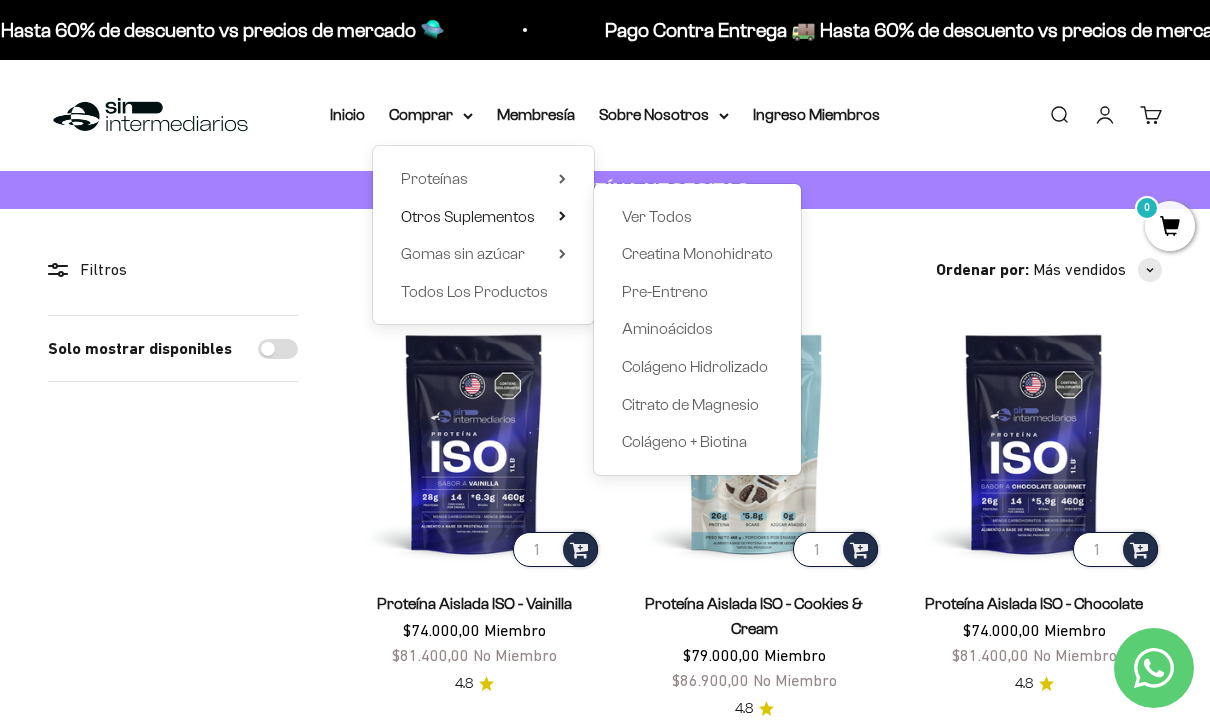 click on "Creatina Monohidrato" at bounding box center [697, 253] 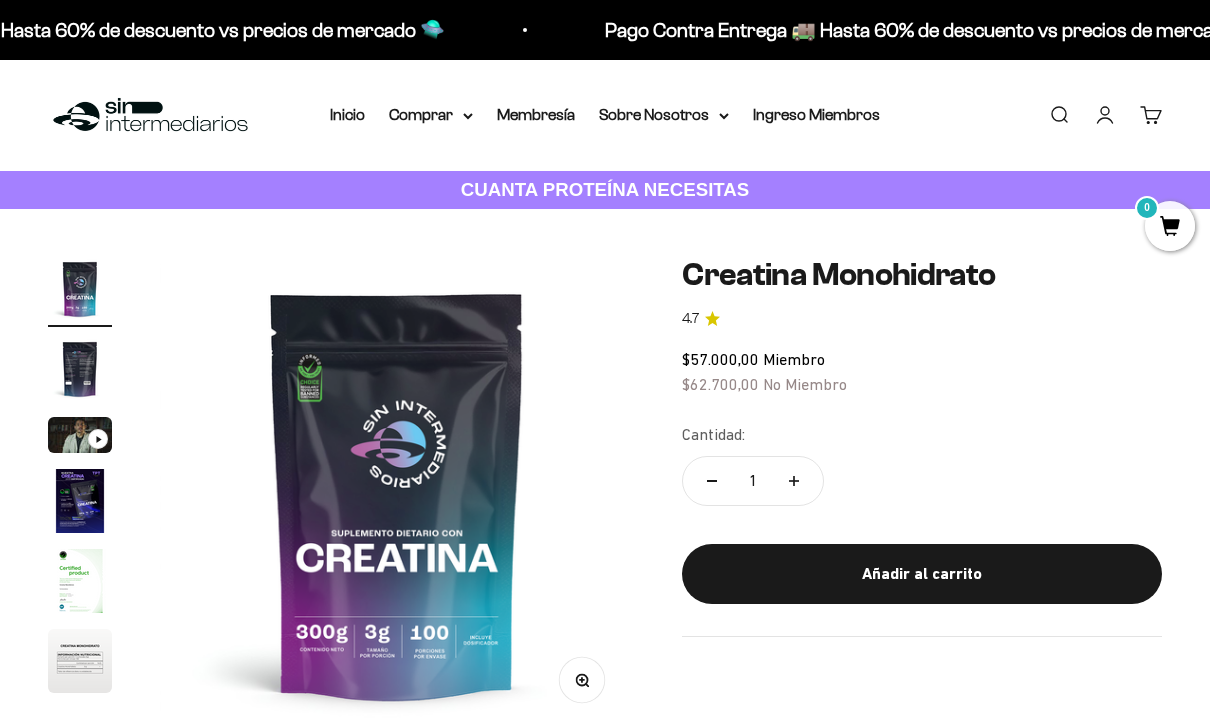 scroll, scrollTop: 142, scrollLeft: 0, axis: vertical 